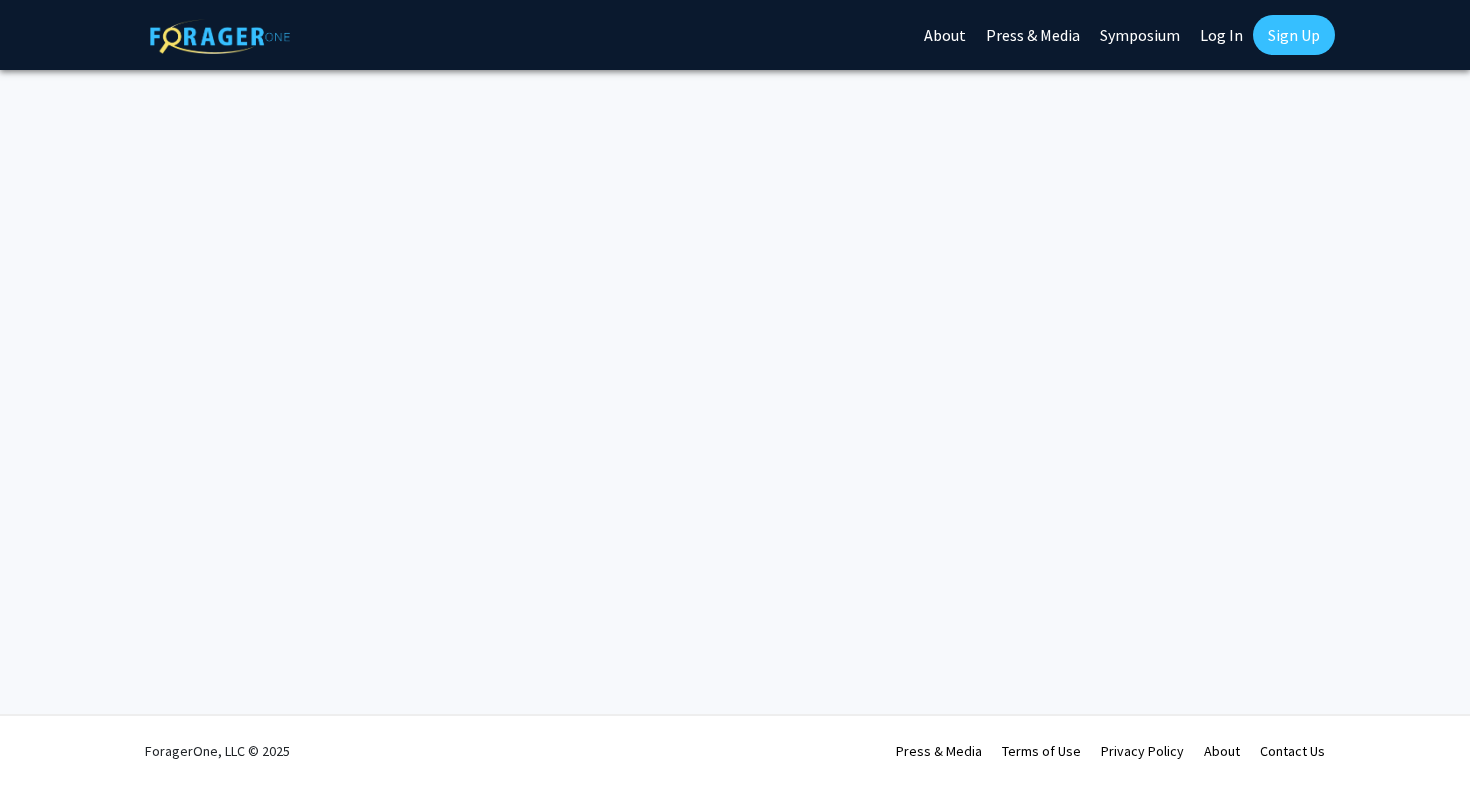 scroll, scrollTop: 0, scrollLeft: 0, axis: both 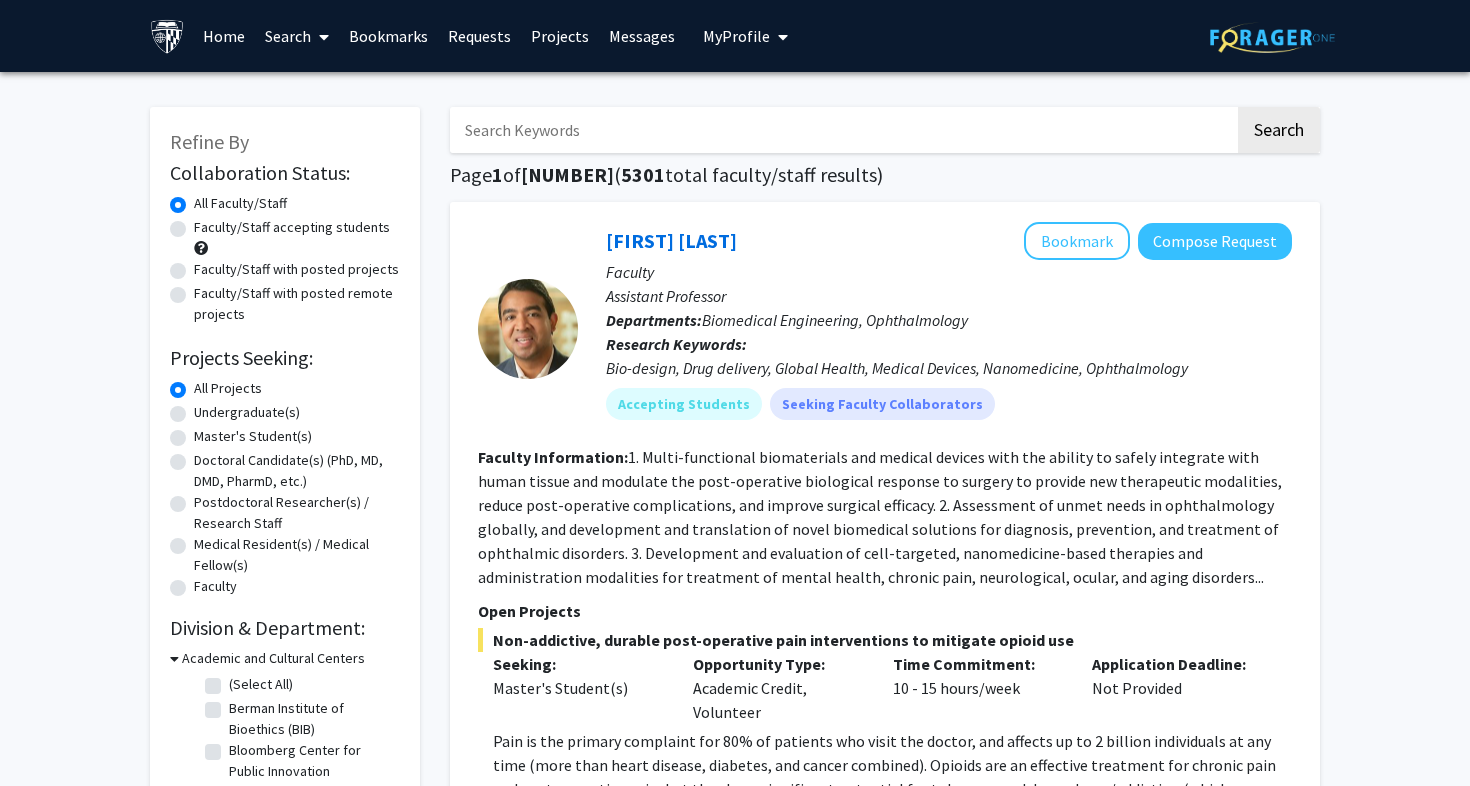 click on "Master's Student(s)" 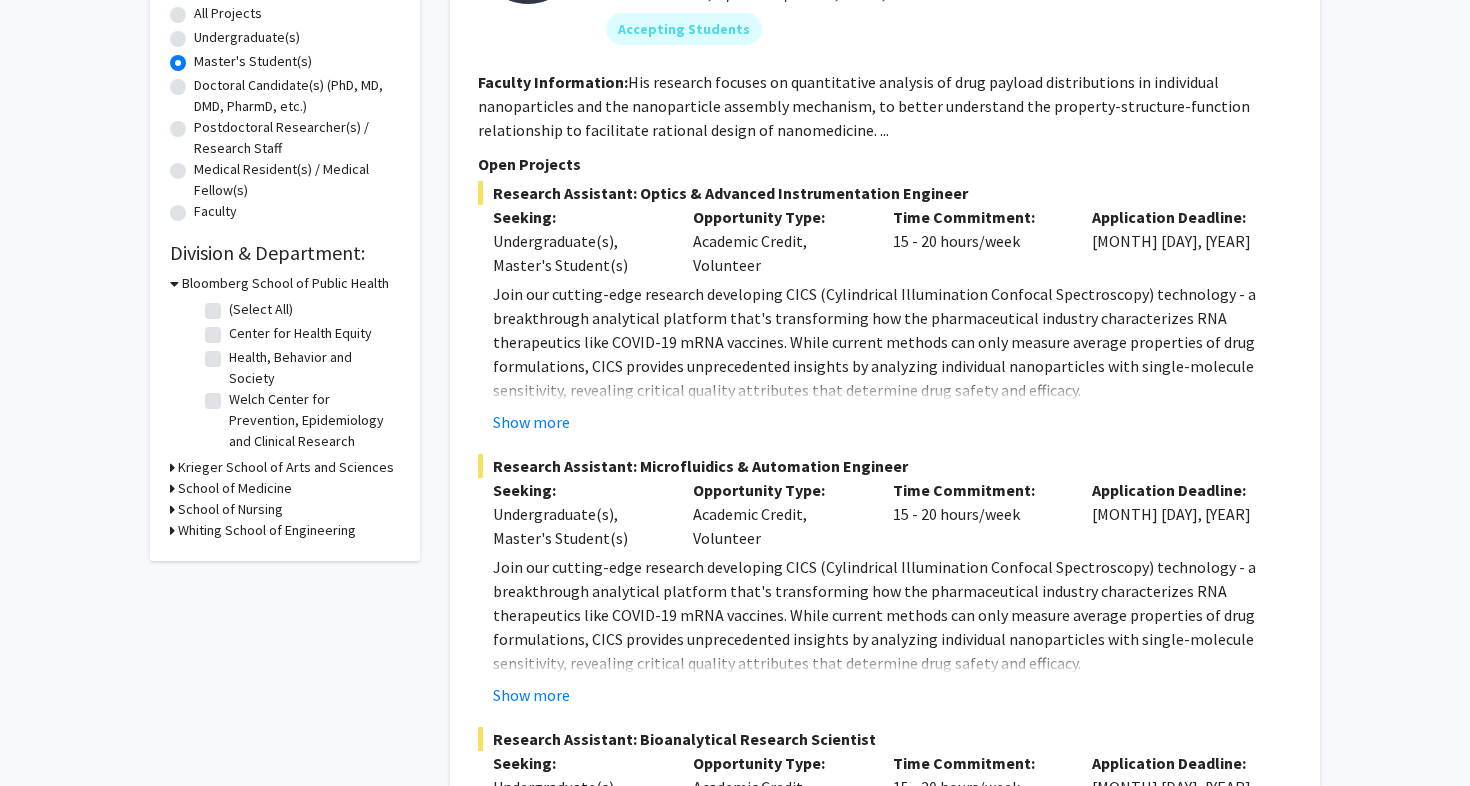 scroll, scrollTop: 399, scrollLeft: 0, axis: vertical 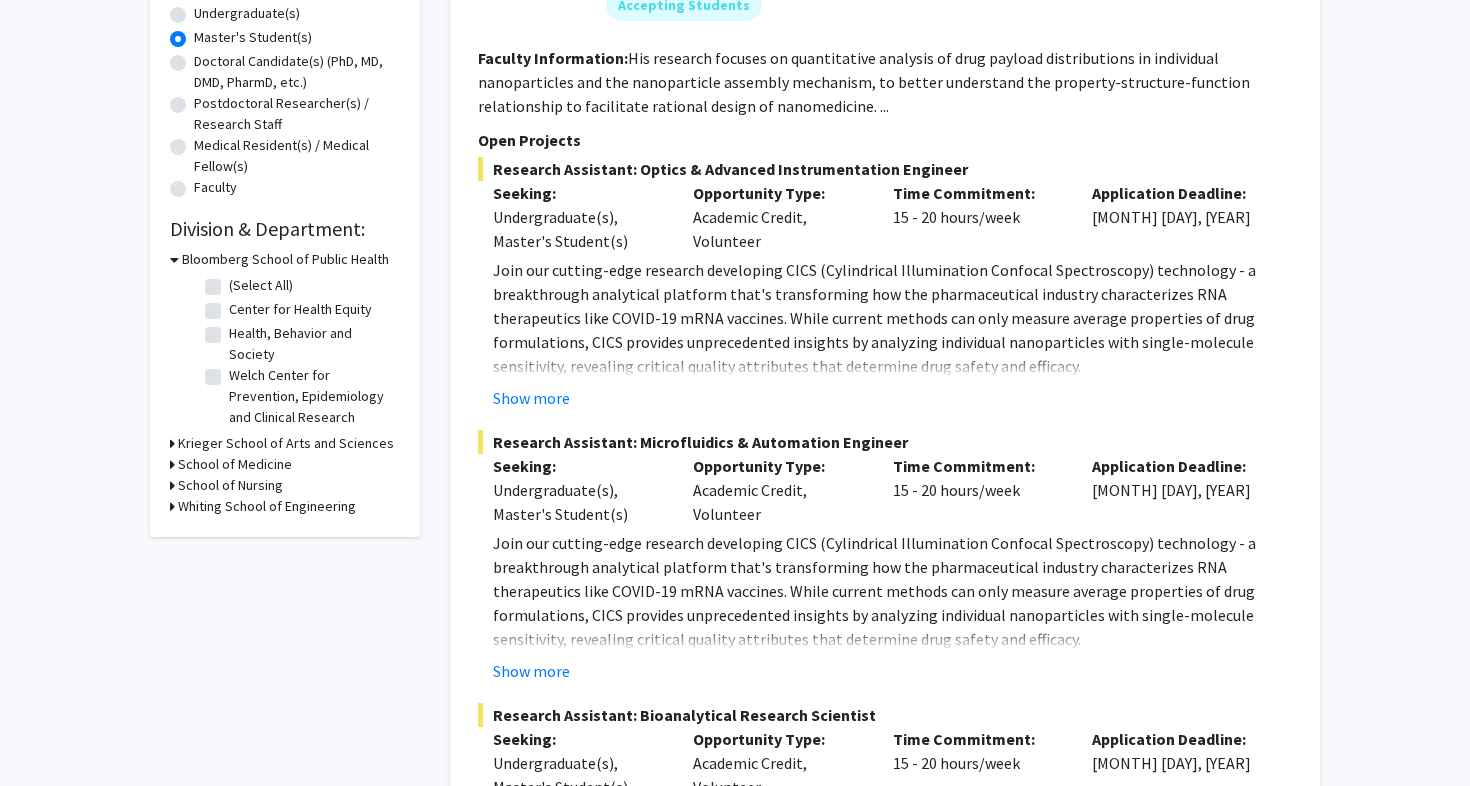 click 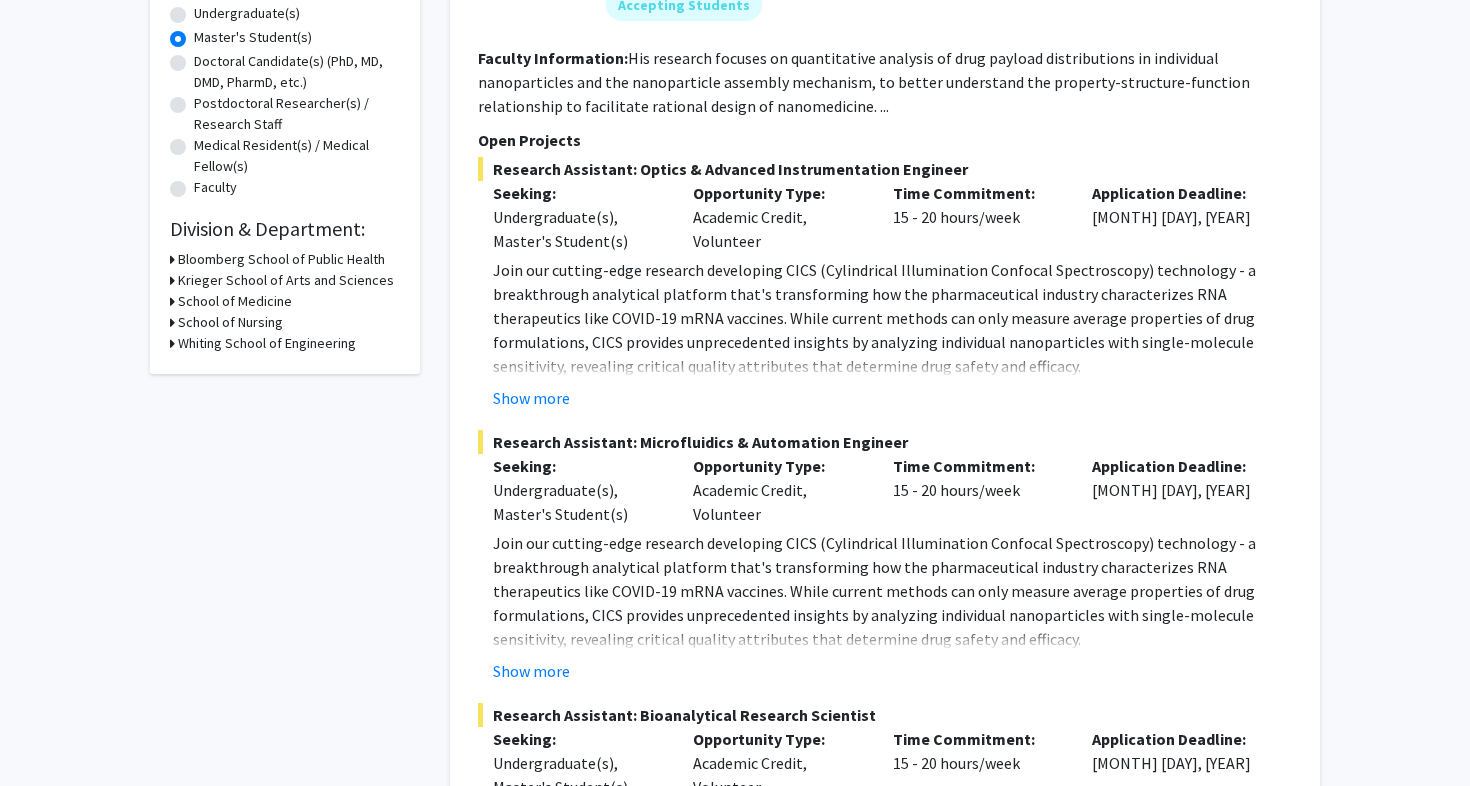 click 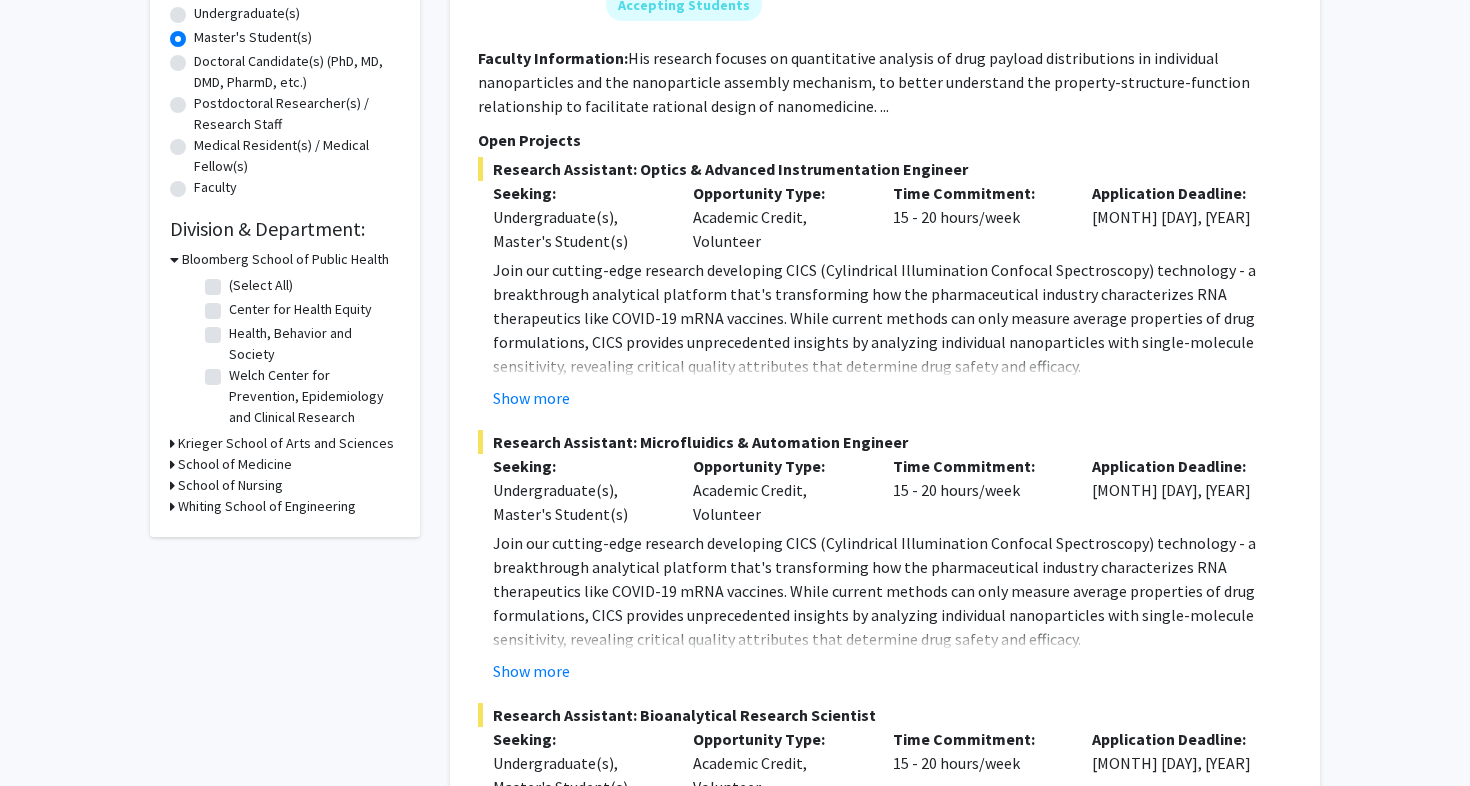 click 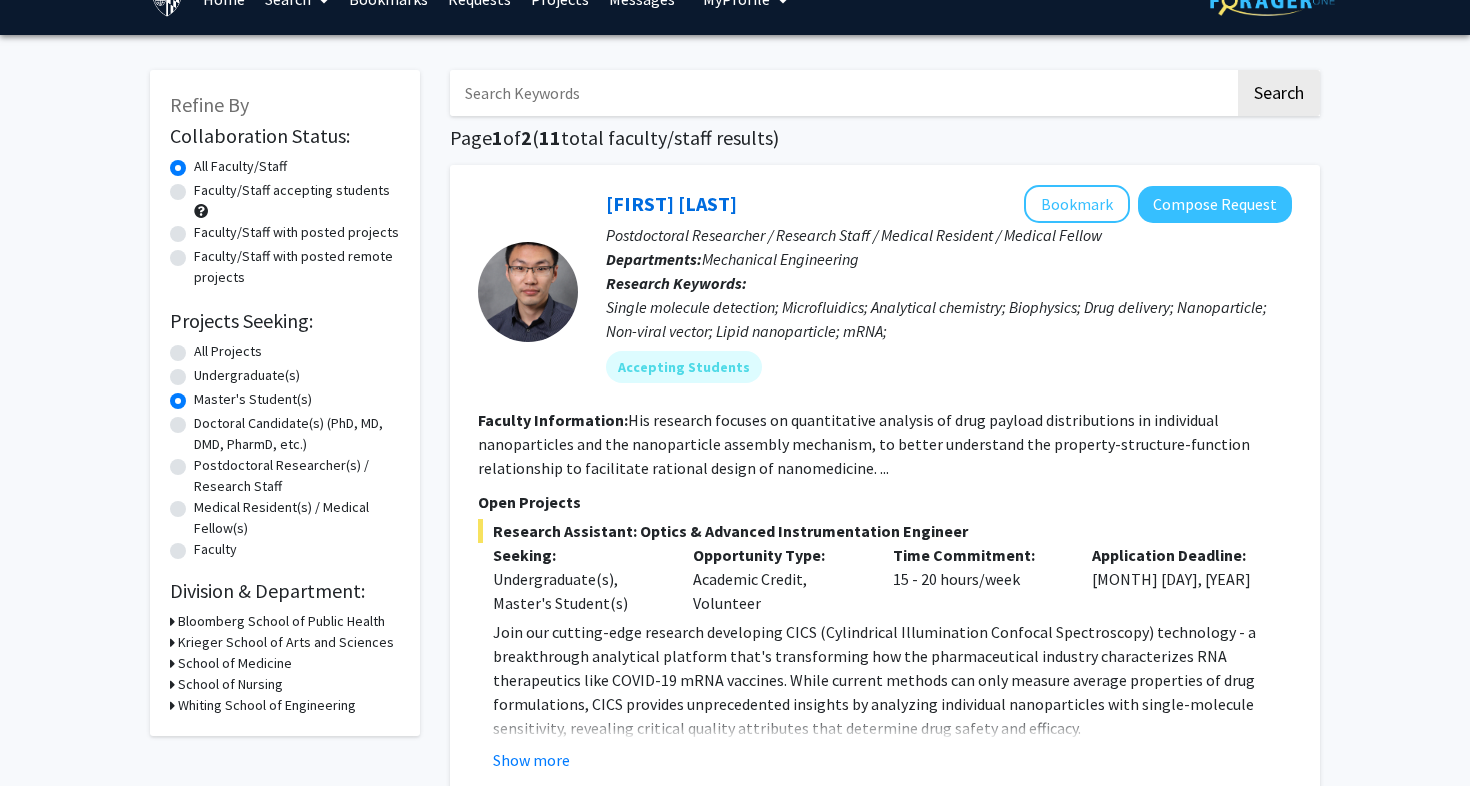 scroll, scrollTop: 52, scrollLeft: 0, axis: vertical 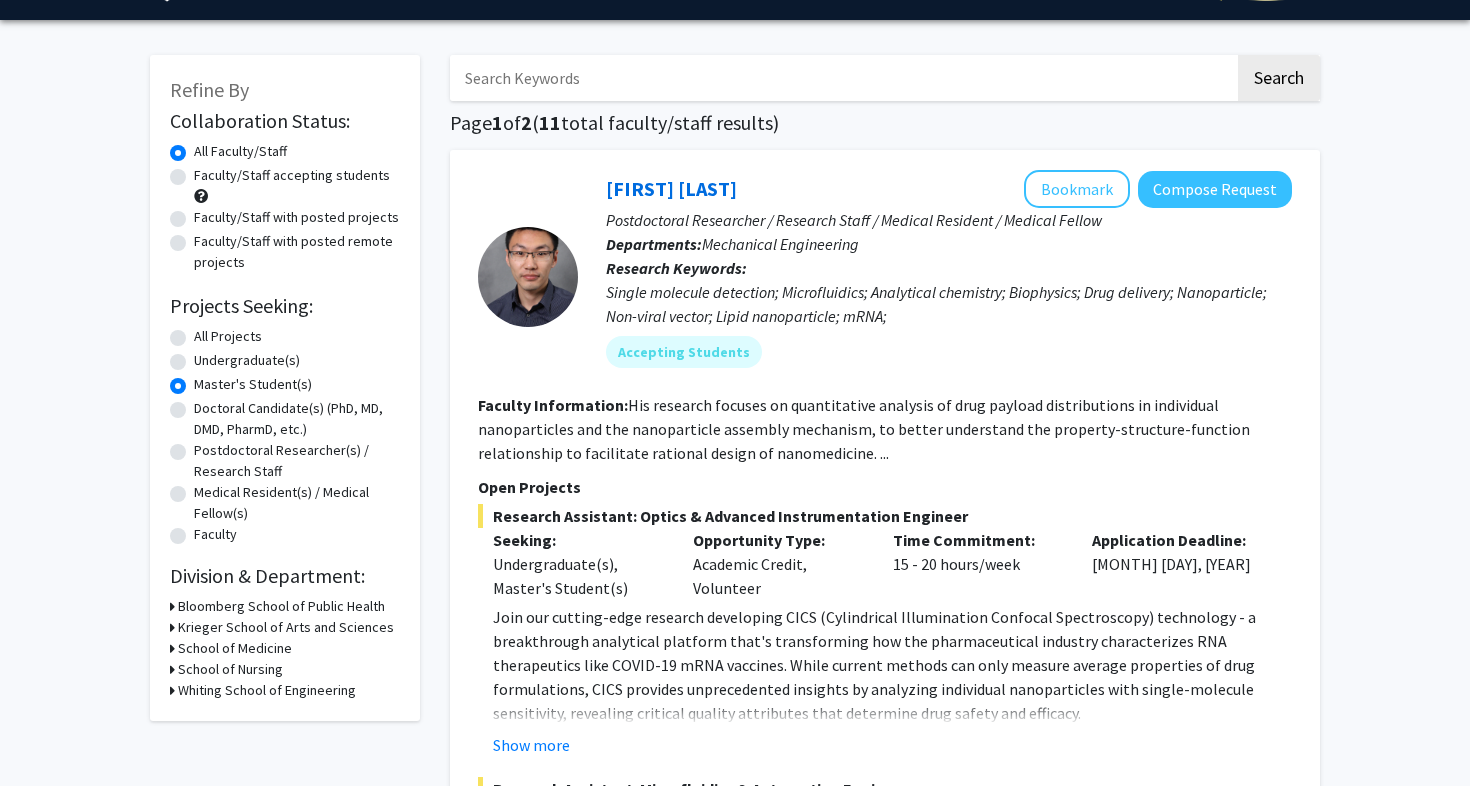 click on "All Projects" 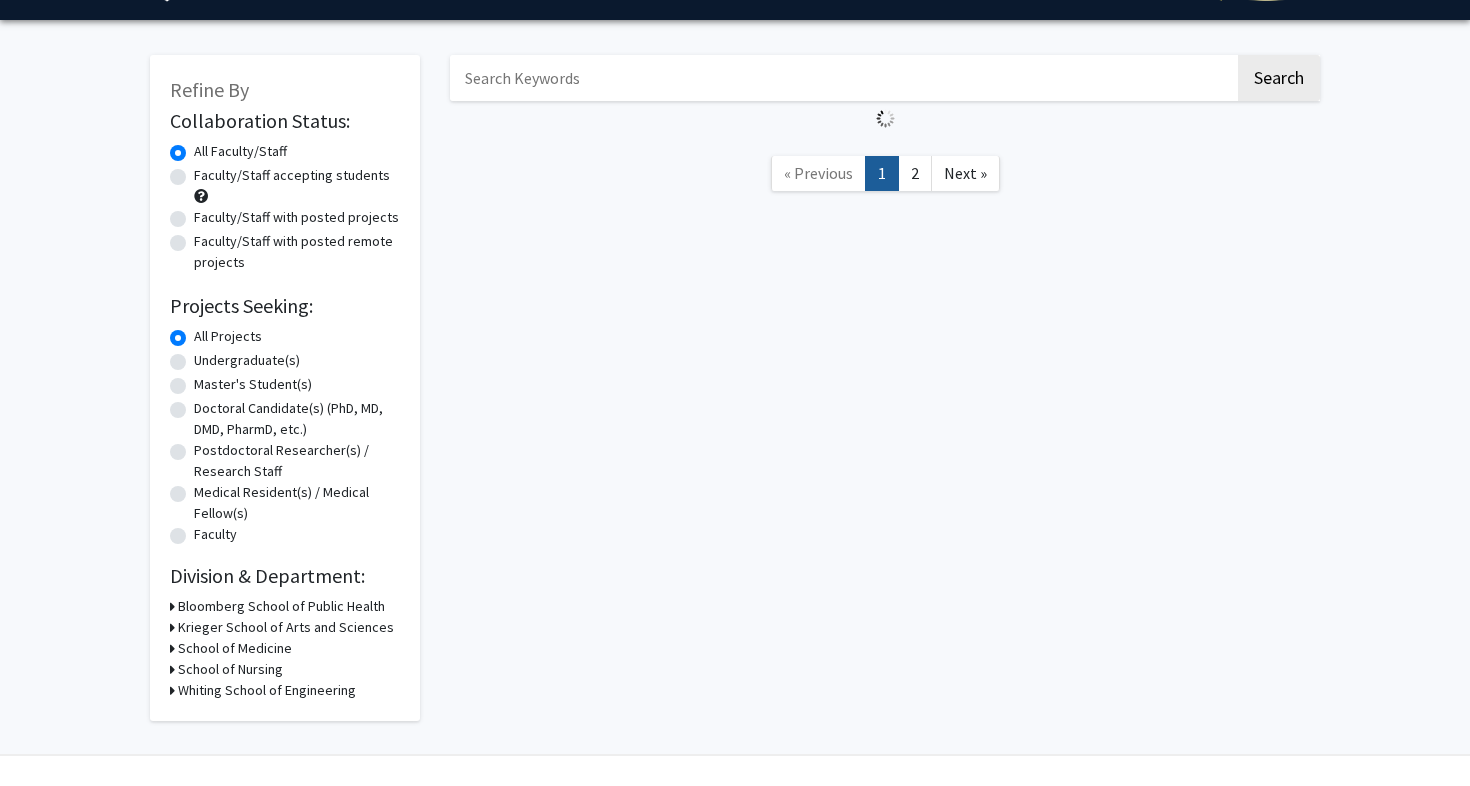 scroll, scrollTop: 0, scrollLeft: 0, axis: both 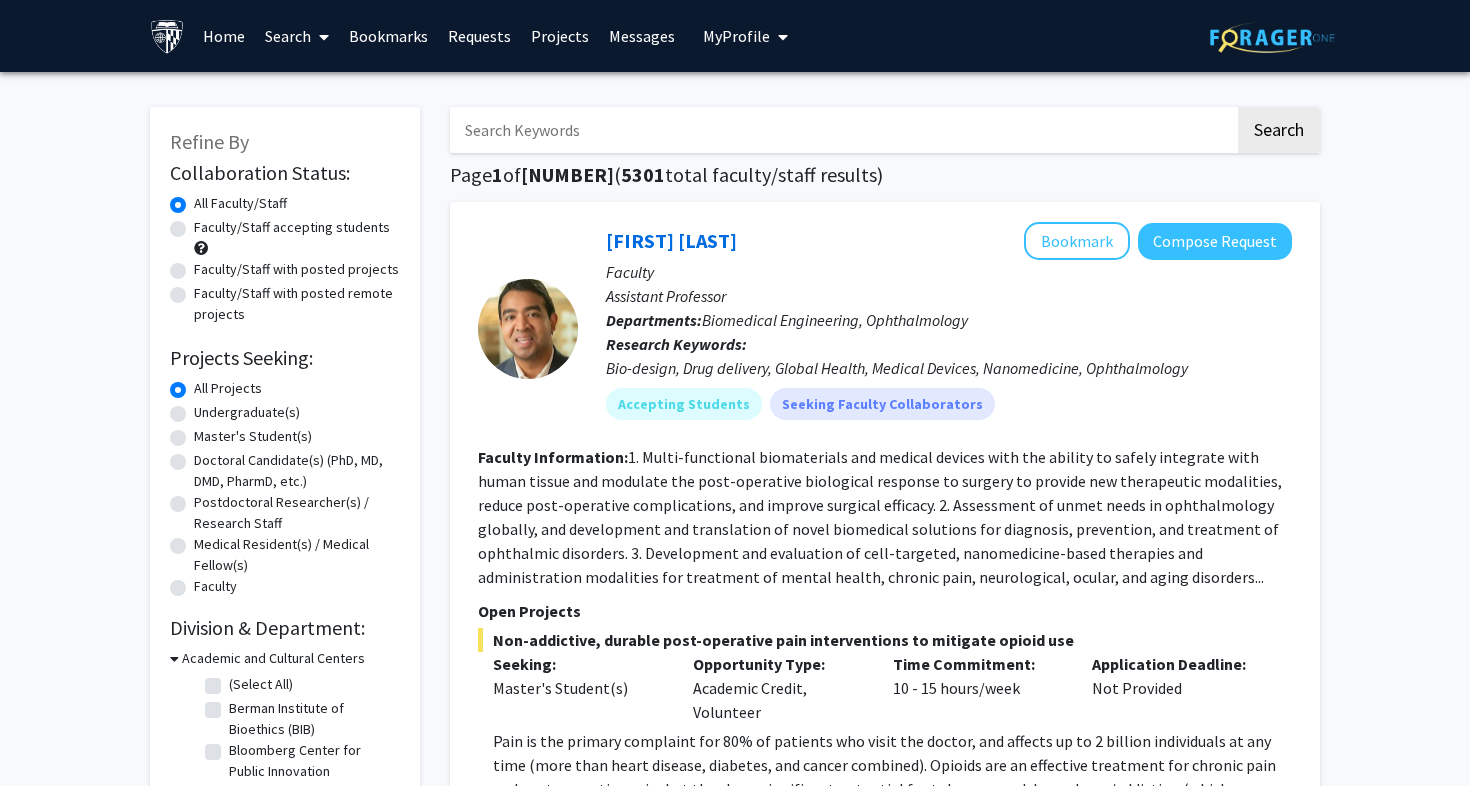 click on "Refine By Collaboration Status: Collaboration Status  All Faculty/Staff    Collaboration Status  Faculty/Staff accepting students    Collaboration Status  Faculty/Staff with posted projects    Collaboration Status  Faculty/Staff with posted remote projects    Projects Seeking: Projects Seeking Level  All Projects    Projects Seeking Level  Undergraduate(s)    Projects Seeking Level  Master's Student(s)    Projects Seeking Level  Doctoral Candidate(s) (PhD, MD, DMD, PharmD, etc.)    Projects Seeking Level  Postdoctoral Researcher(s) / Research Staff    Projects Seeking Level  Medical Resident(s) / Medical Fellow(s)    Projects Seeking Level  Faculty    Division & Department:      Academic and Cultural Centers  (Select All)  (Select All)  Berman Institute of Bioethics (BIB)  Berman Institute of Bioethics (BIB)  Bloomberg Center for Public Innovation  Bloomberg Center for Public Innovation  Center for Talented Youth (CTY)  Center for Talented Youth (CTY)  Urban Health Institute (UHI)             1" 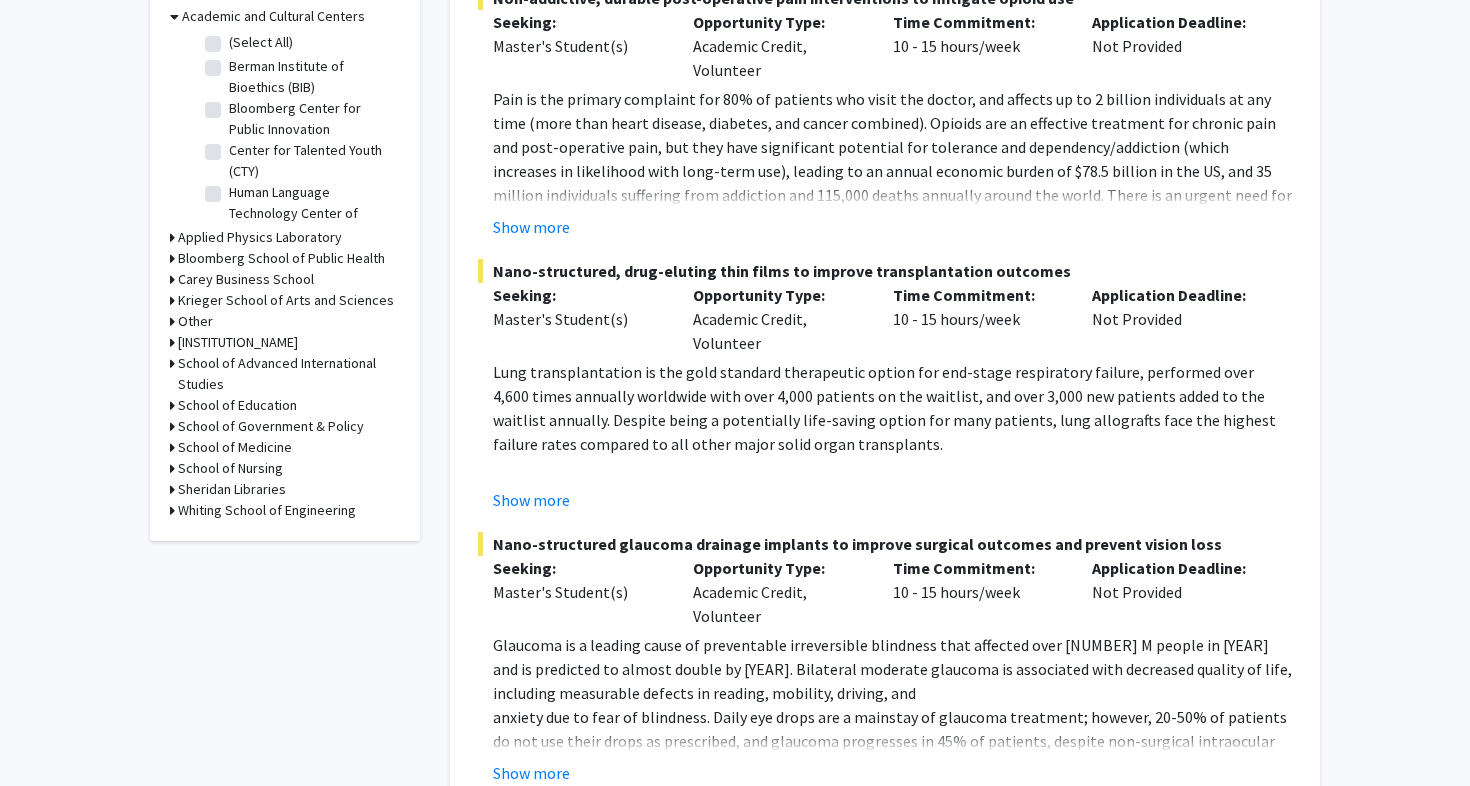 scroll, scrollTop: 644, scrollLeft: 0, axis: vertical 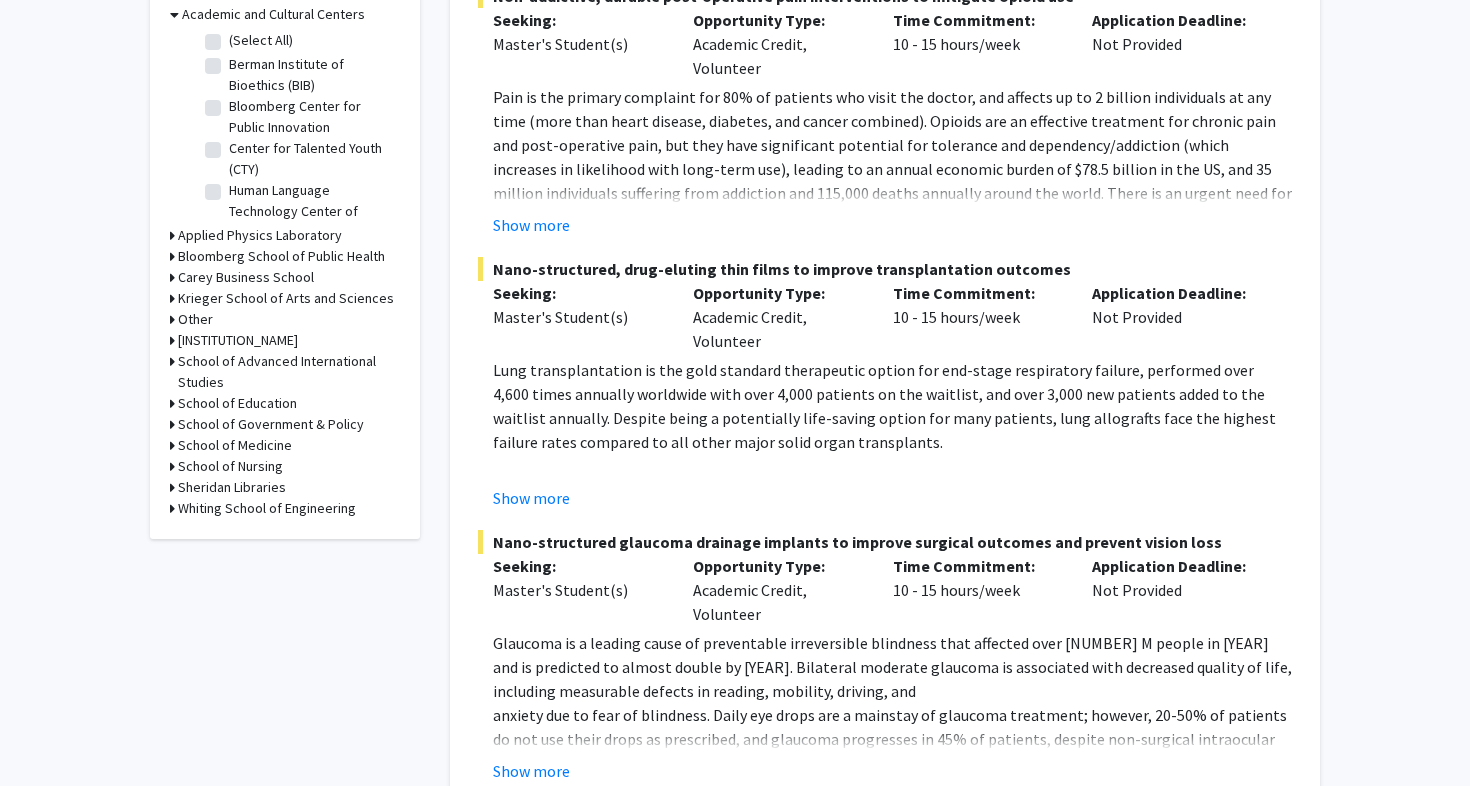 click 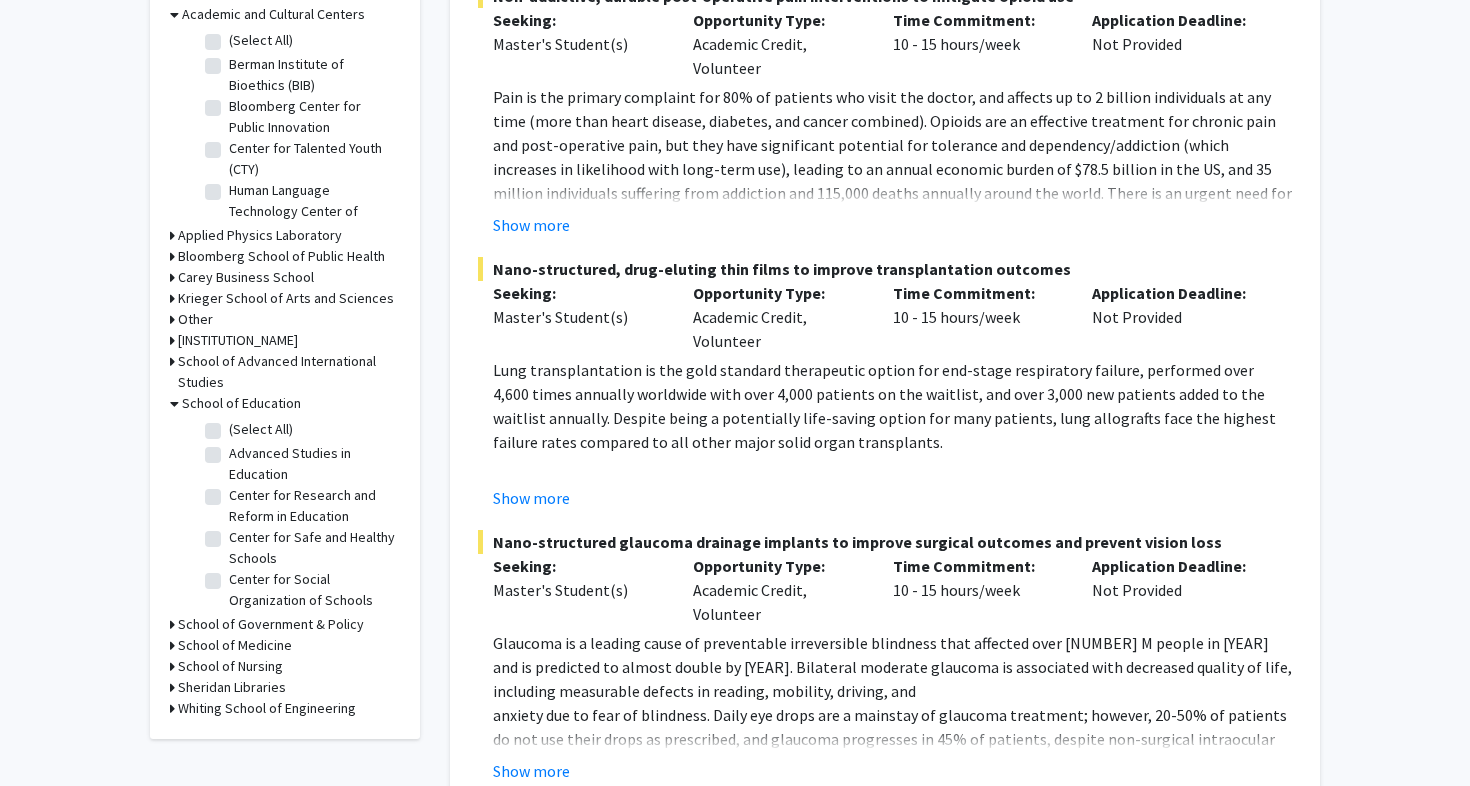 click on "(Select All)" 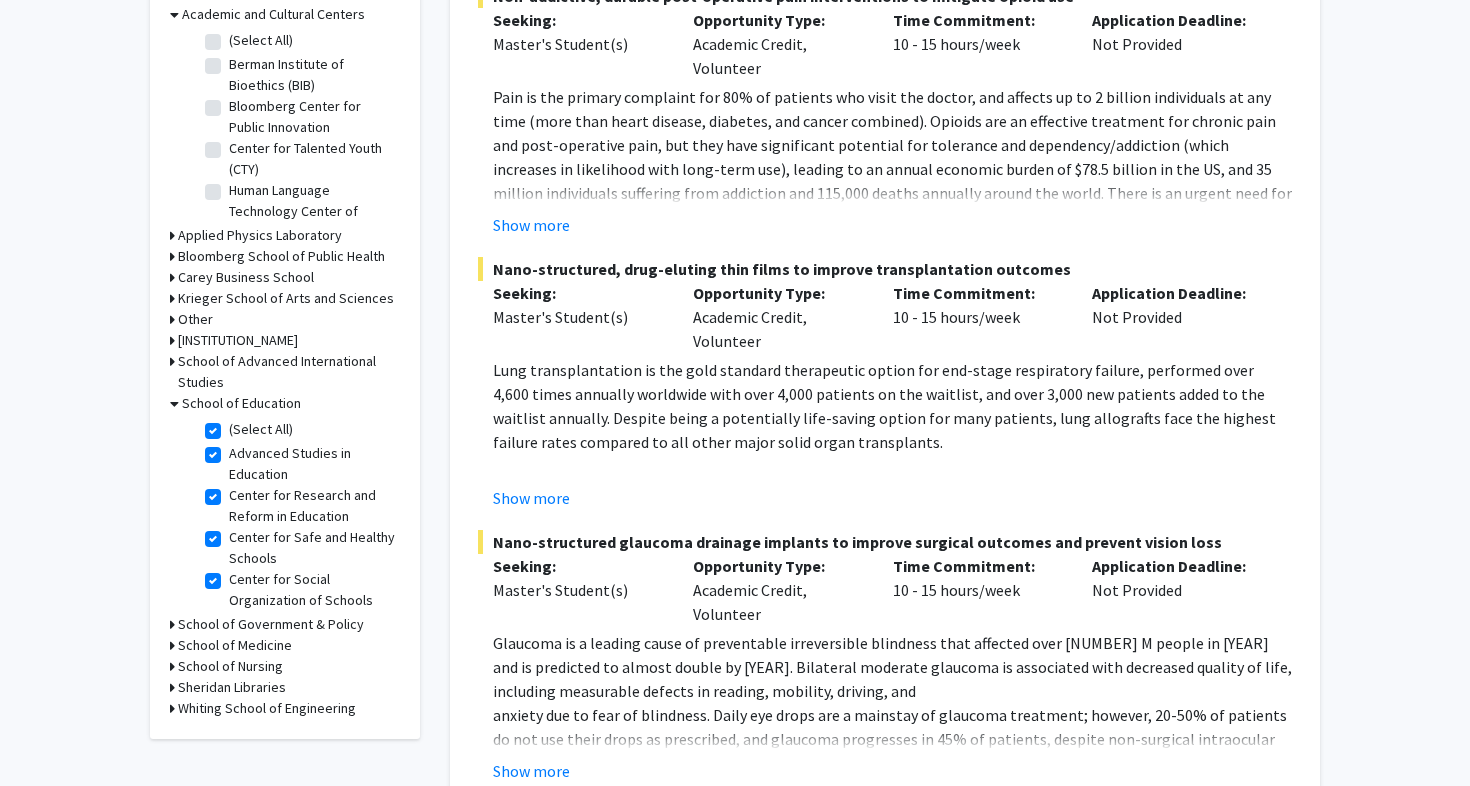 checkbox on "true" 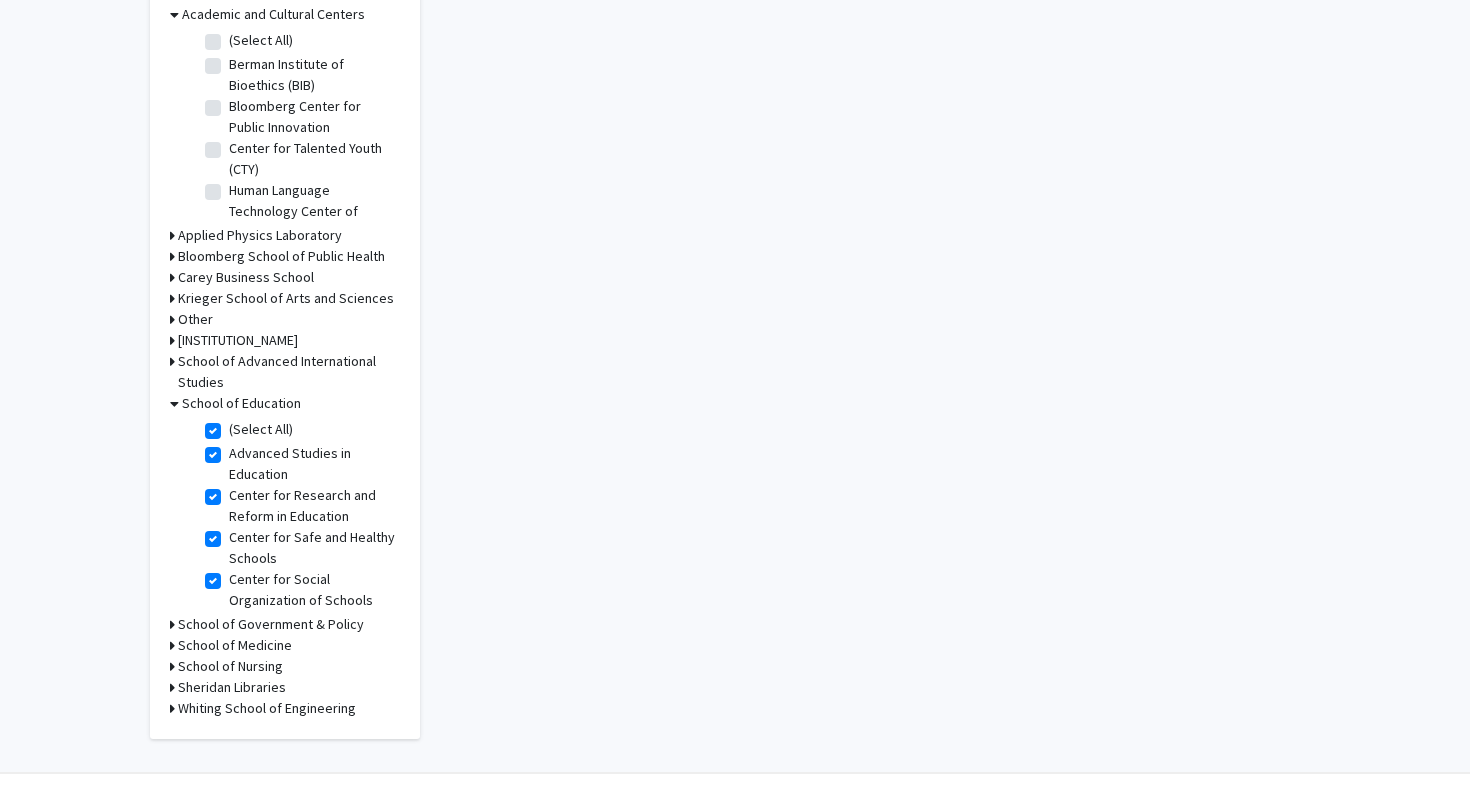scroll, scrollTop: 0, scrollLeft: 0, axis: both 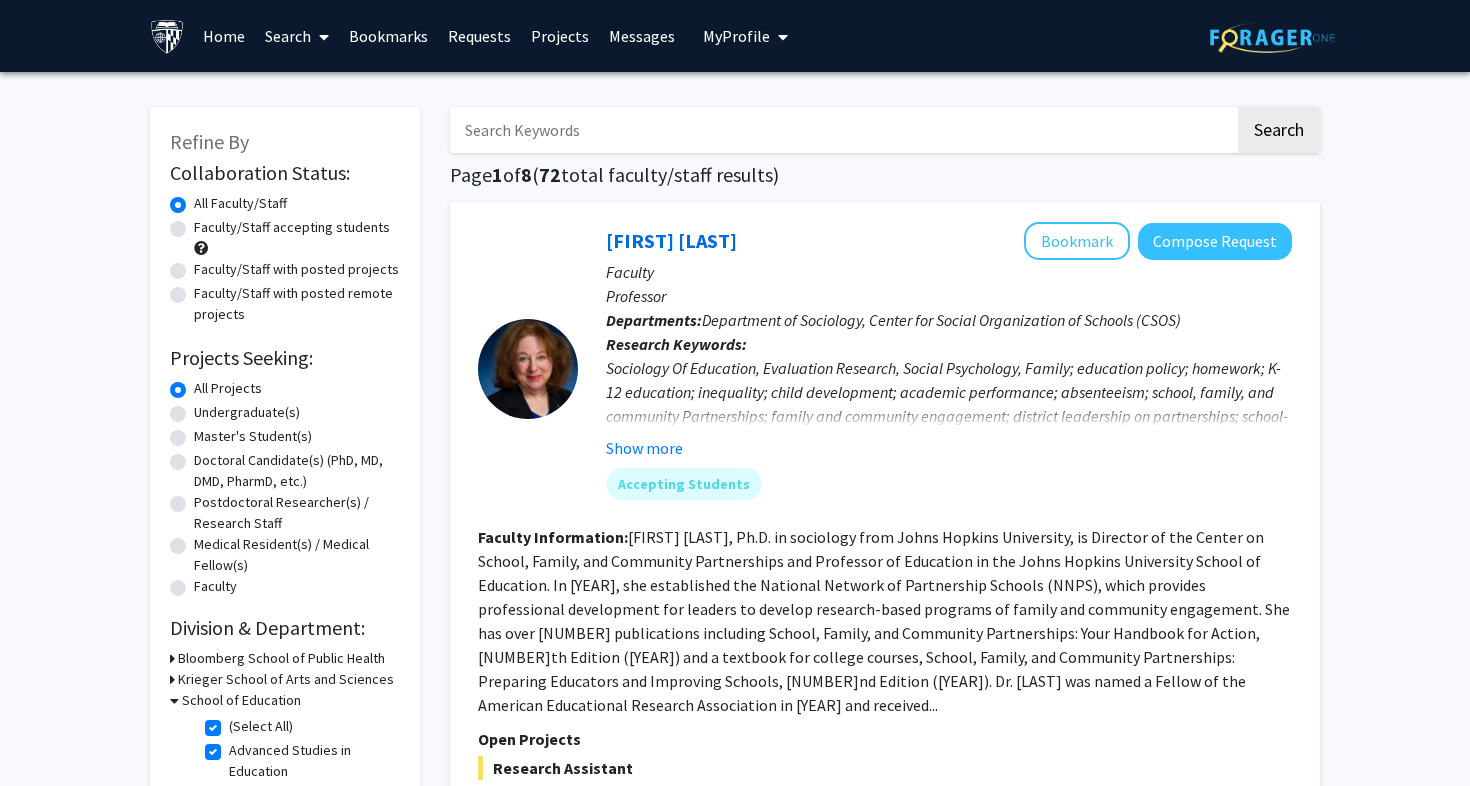 click on "School of Education" 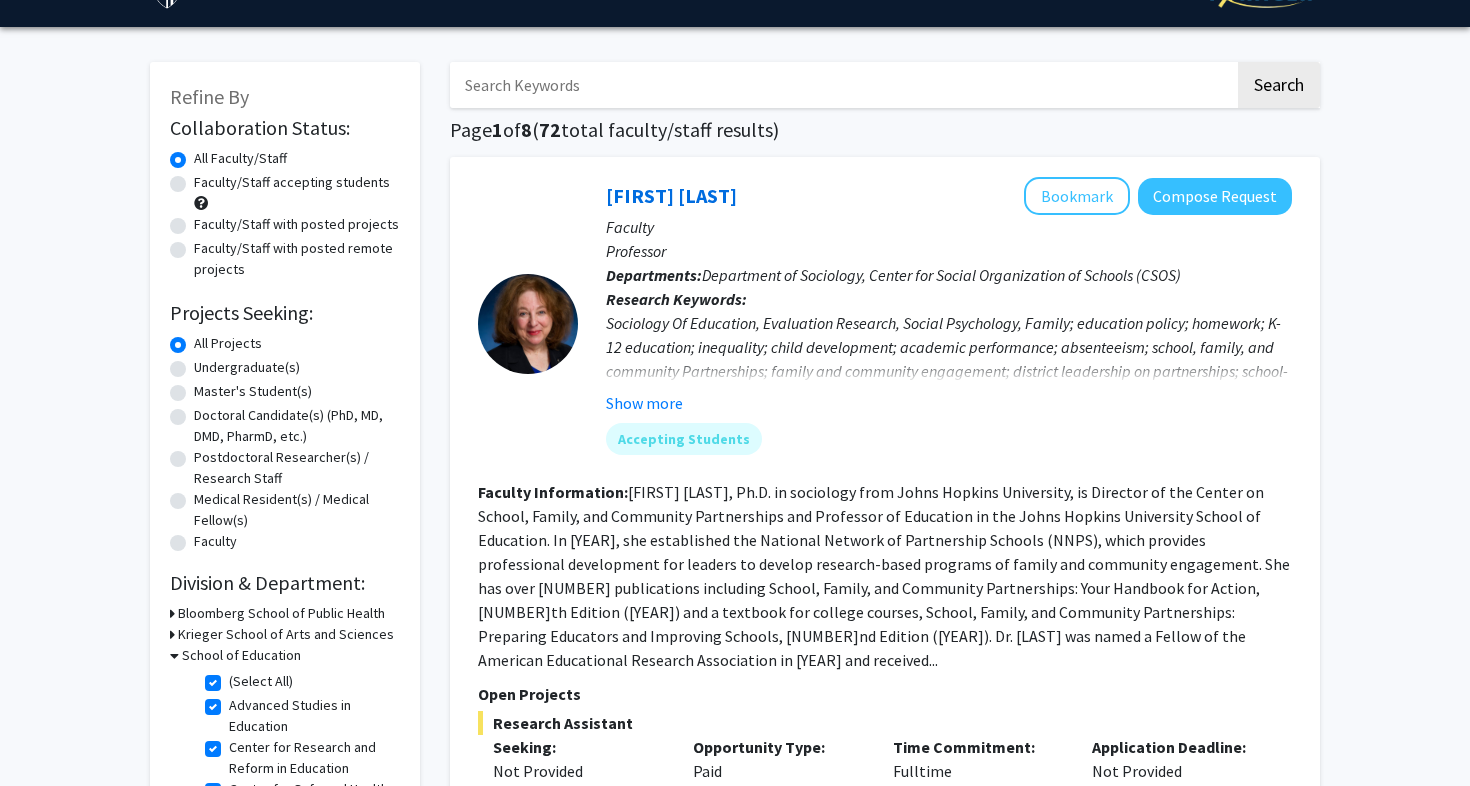 scroll, scrollTop: 53, scrollLeft: 0, axis: vertical 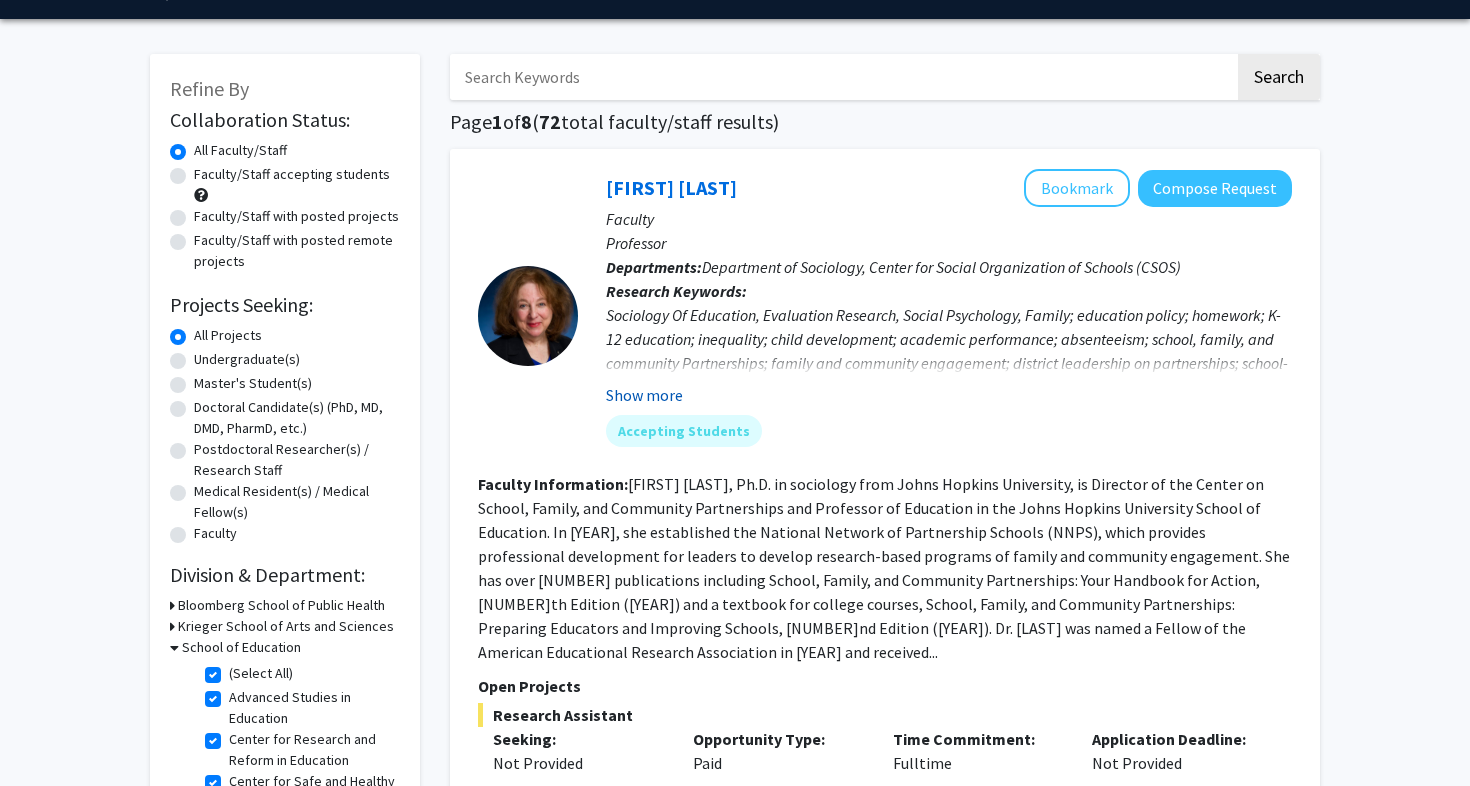 click on "Show more" 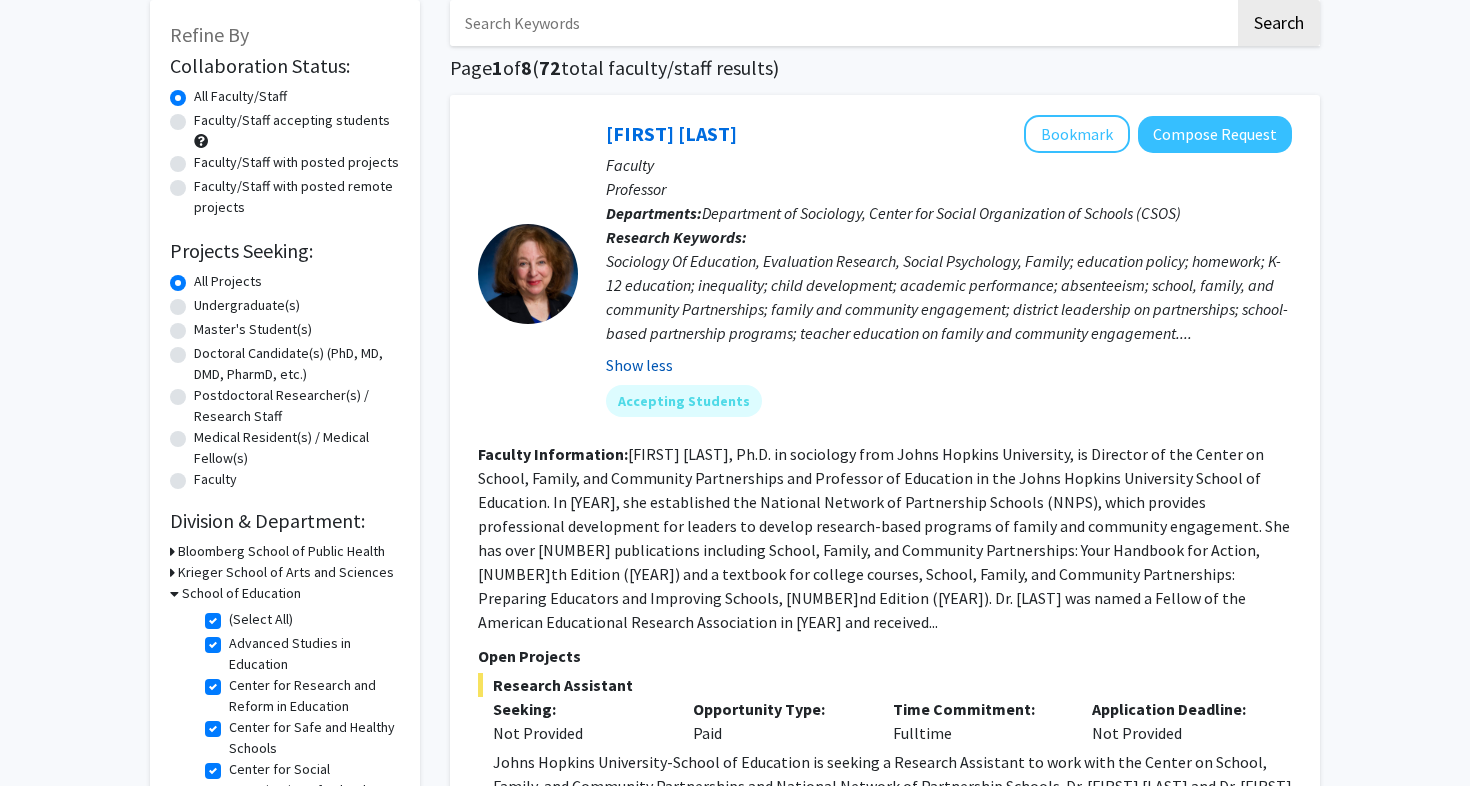 scroll, scrollTop: 120, scrollLeft: 0, axis: vertical 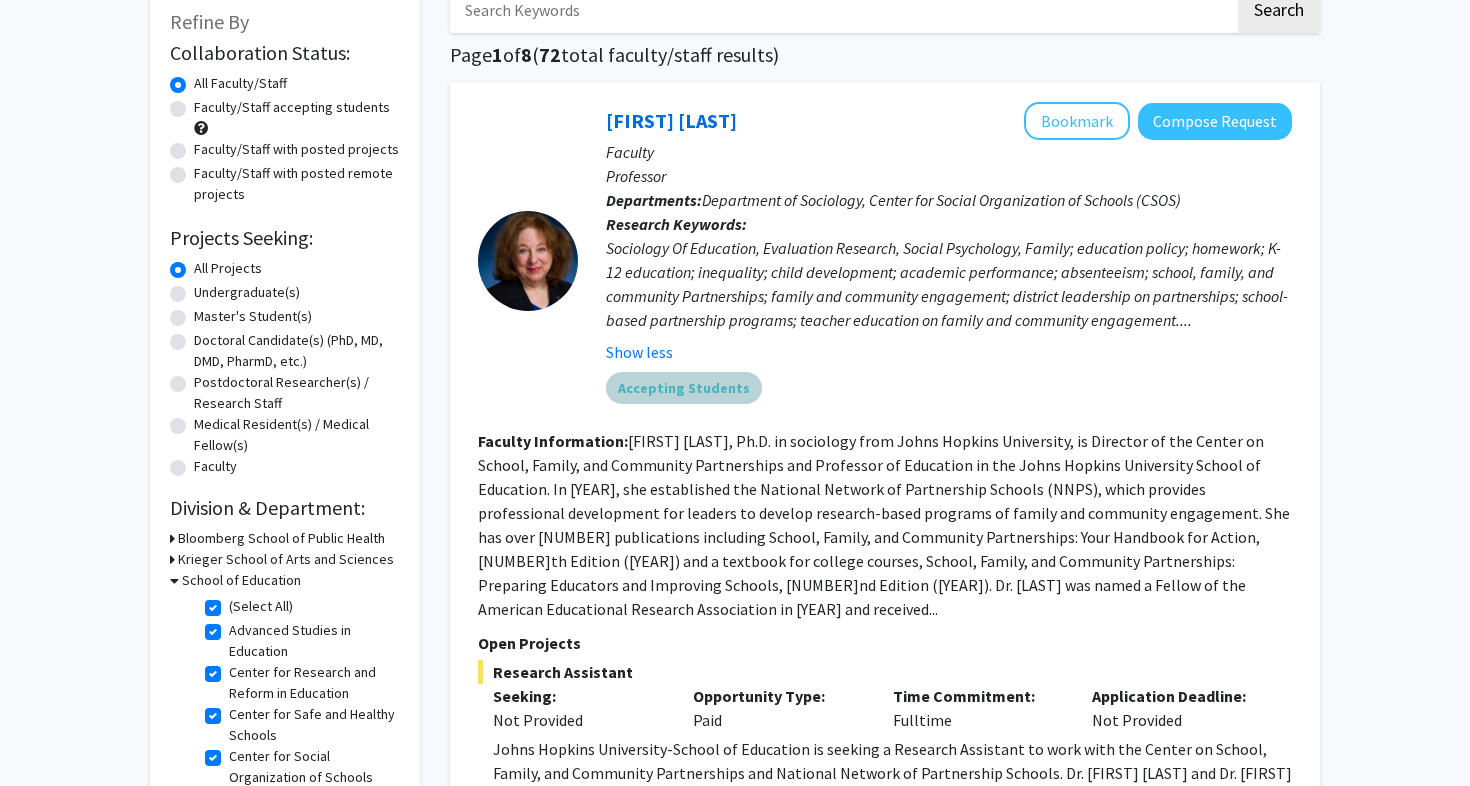 click on "Accepting Students" at bounding box center [684, 388] 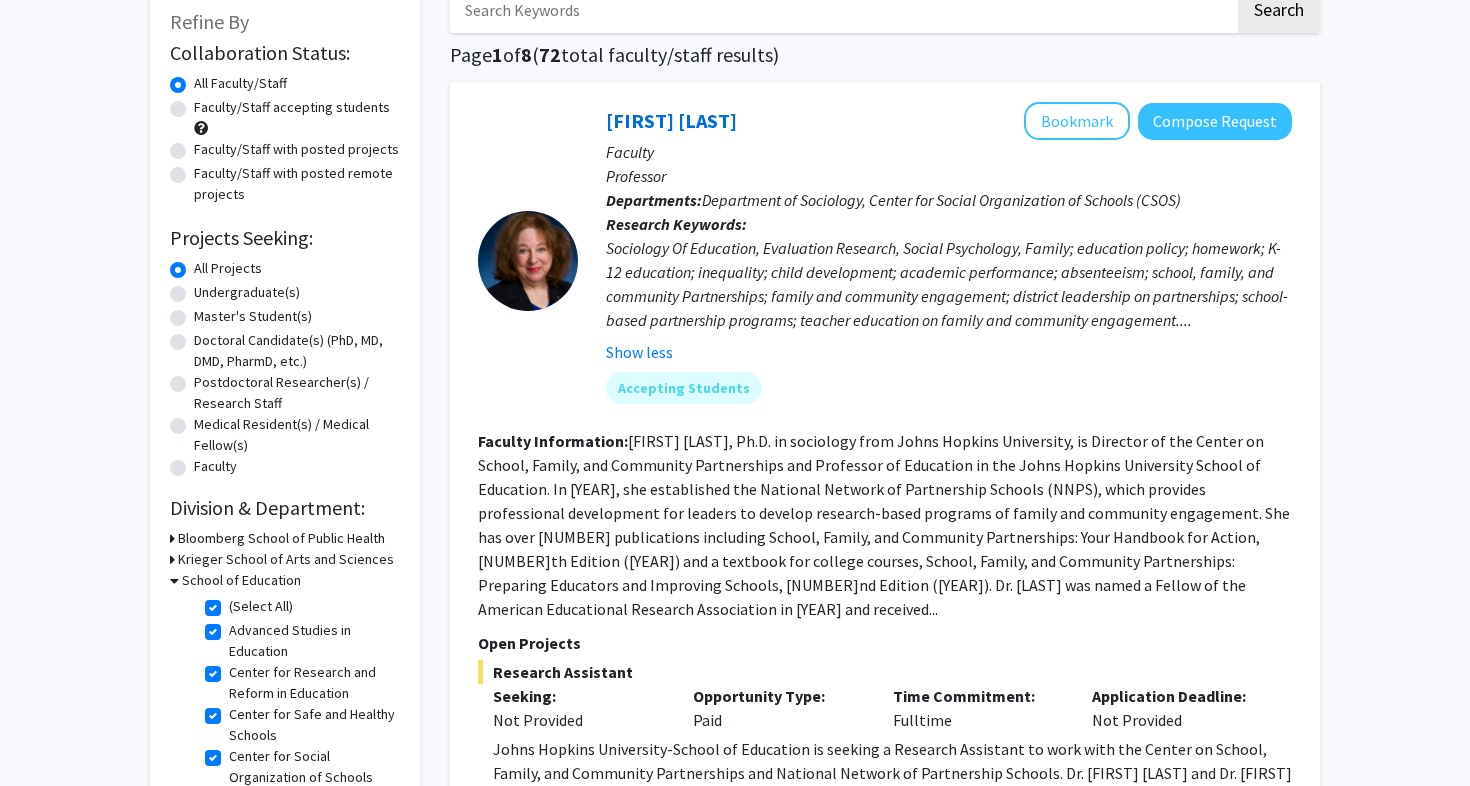 click on "Sociology Of Education, Evaluation Research, Social Psychology, Family; education policy; homework; K-12 education; inequality; child development; academic performance; absenteeism; school, family, and community Partnerships; family and community engagement; district leadership on partnerships; school-based partnership programs; teacher education on family and community engagement...." 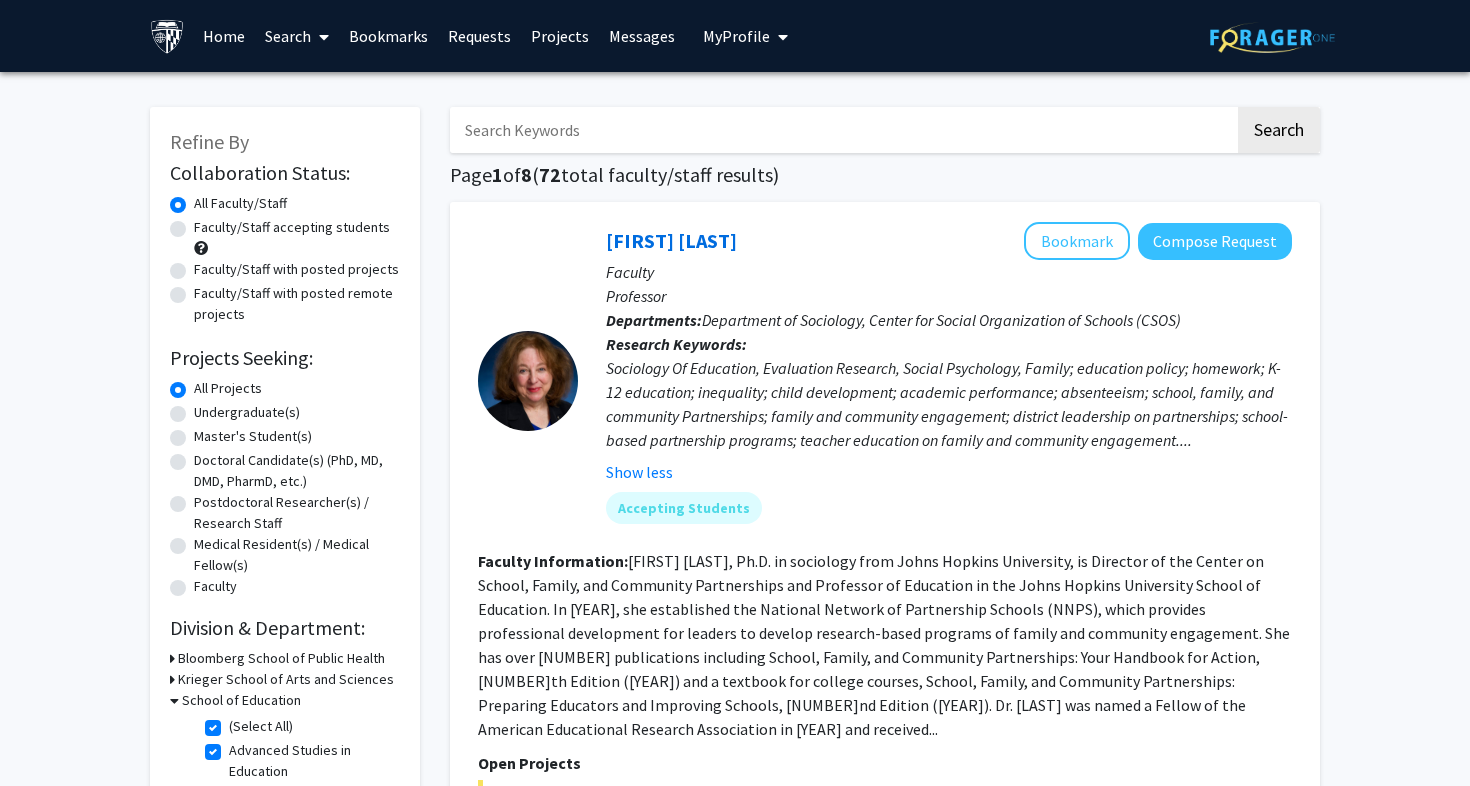 scroll, scrollTop: 0, scrollLeft: 0, axis: both 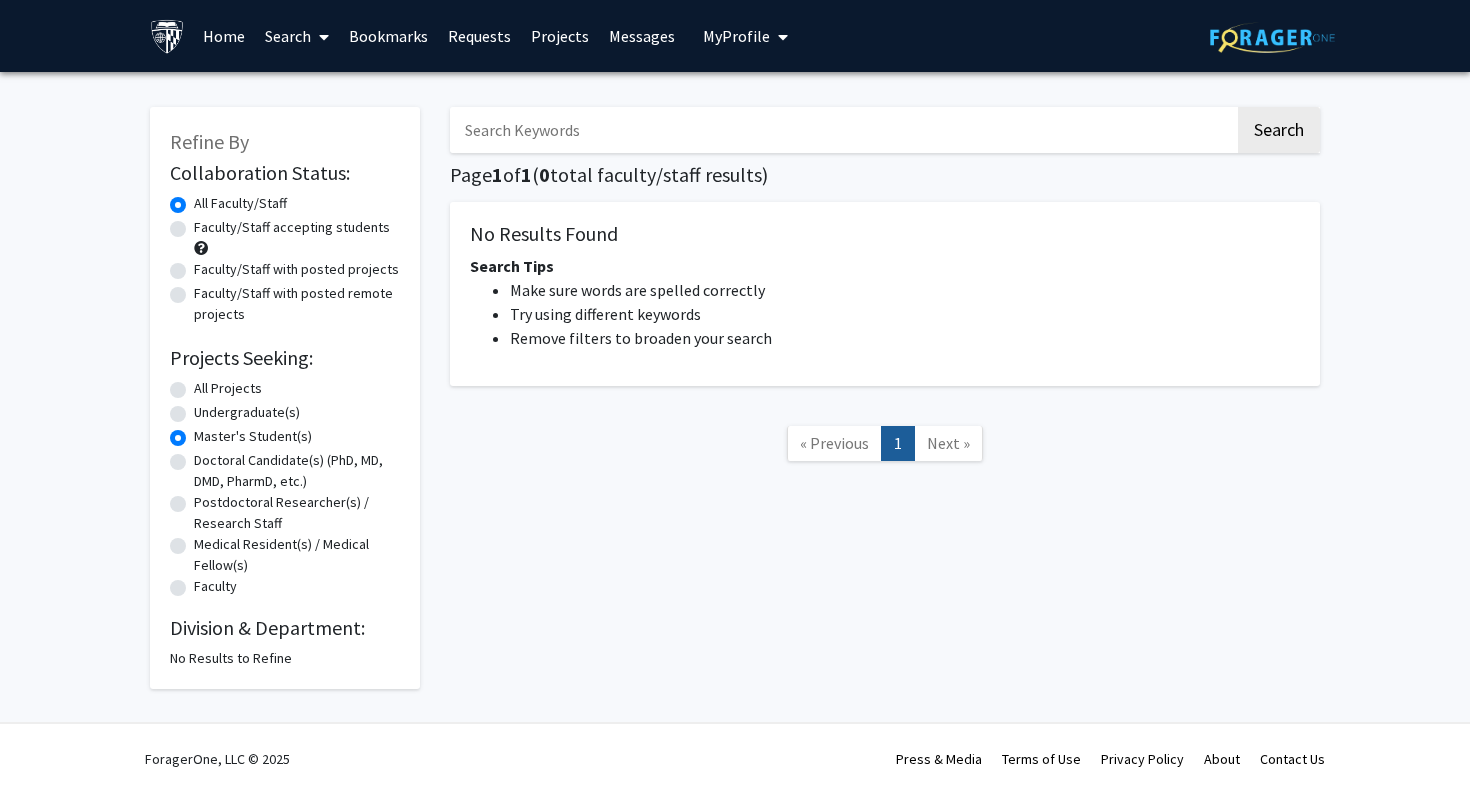 click on "Undergraduate(s)" 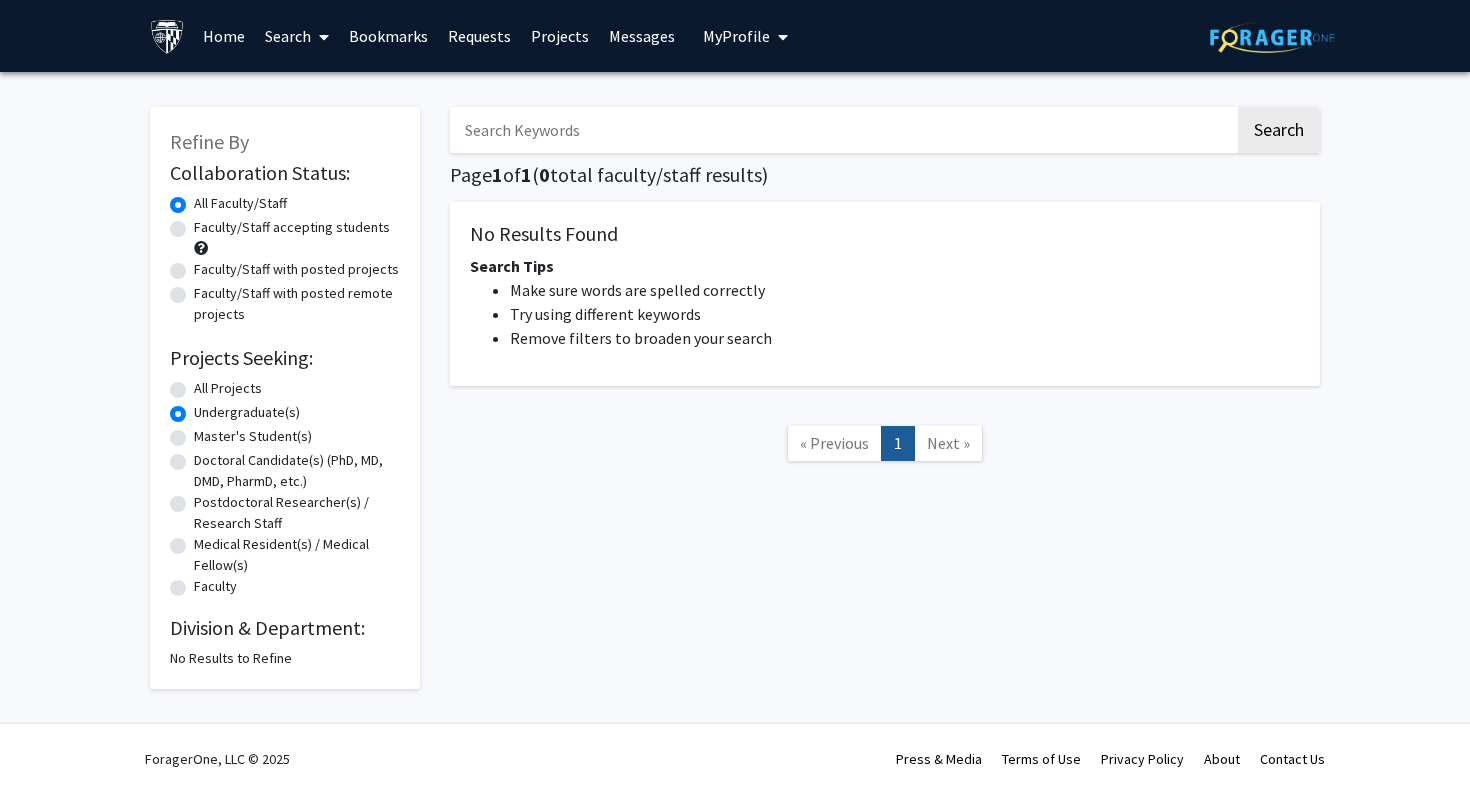 click on "All Projects" 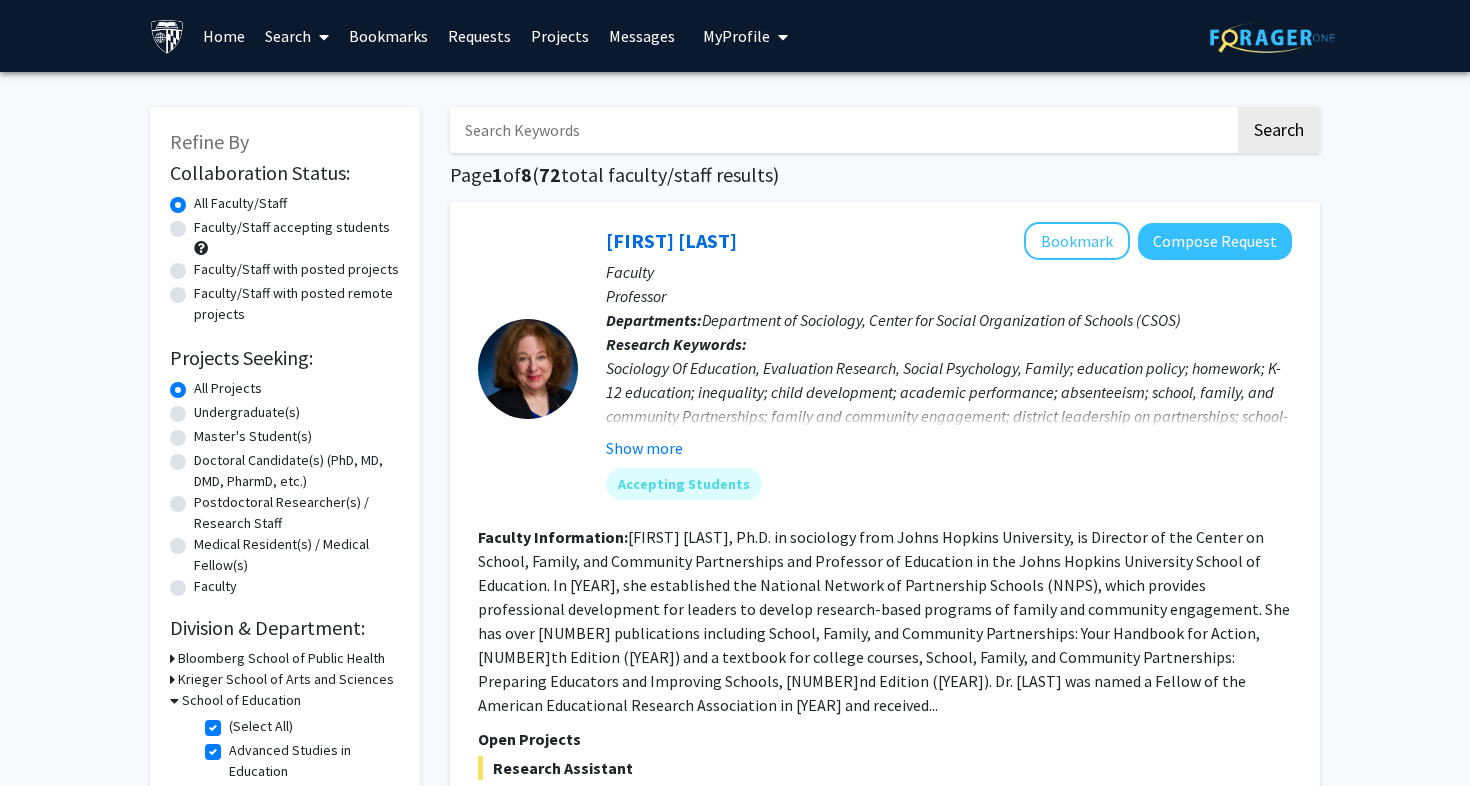 click on "Doctoral Candidate(s) (PhD, MD, DMD, PharmD, etc.)" 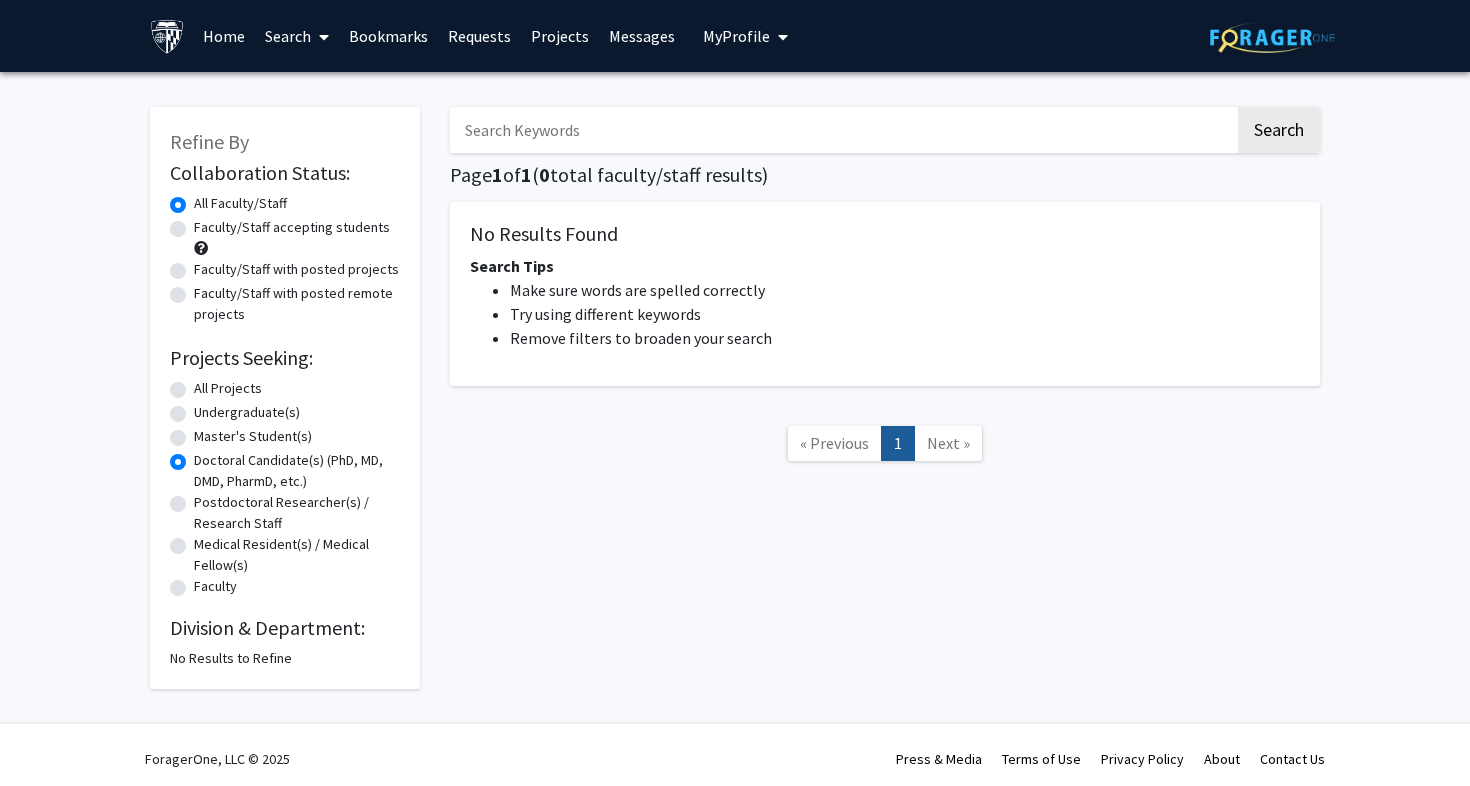 click on "All Projects" 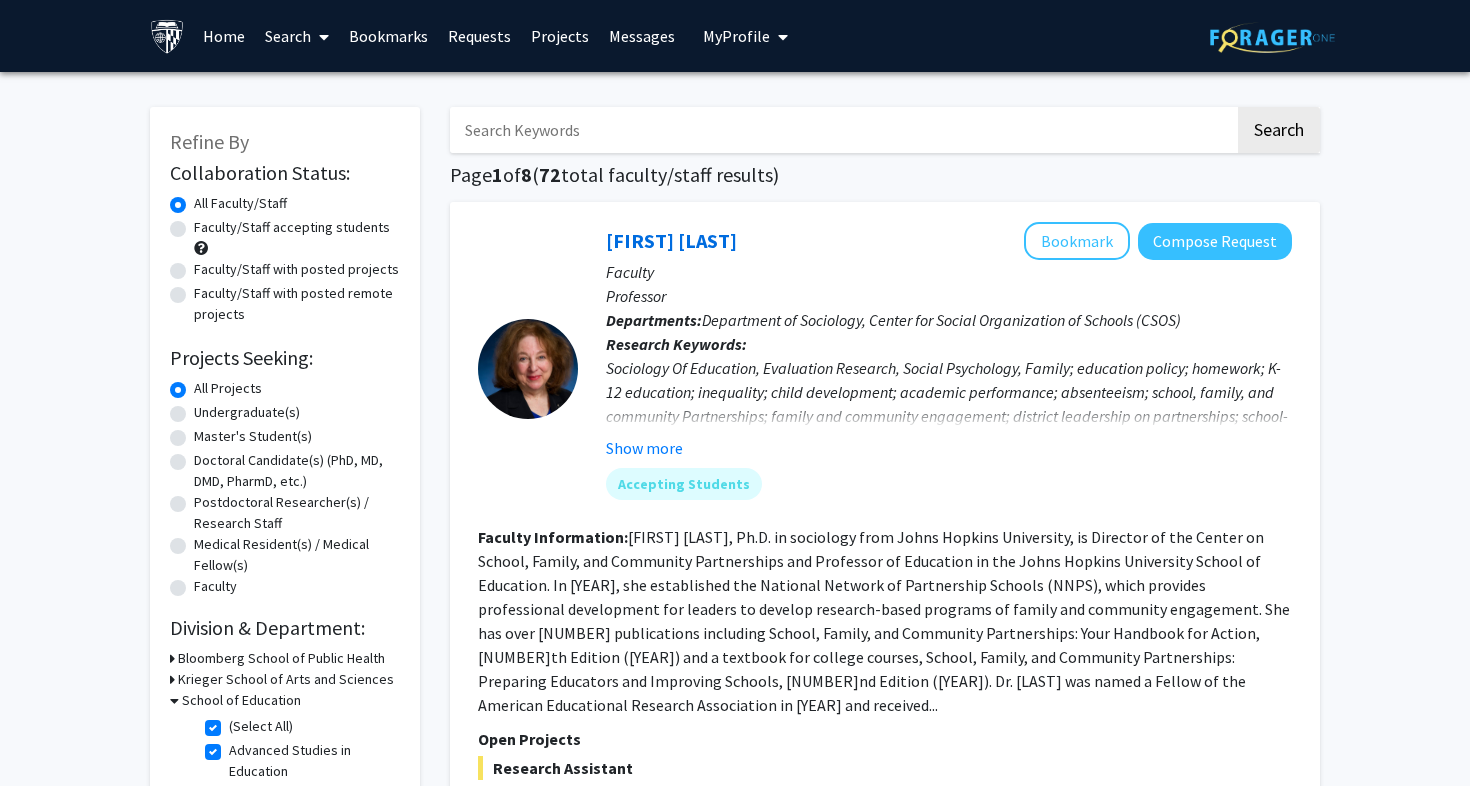 click on "Postdoctoral Researcher(s) / Research Staff" 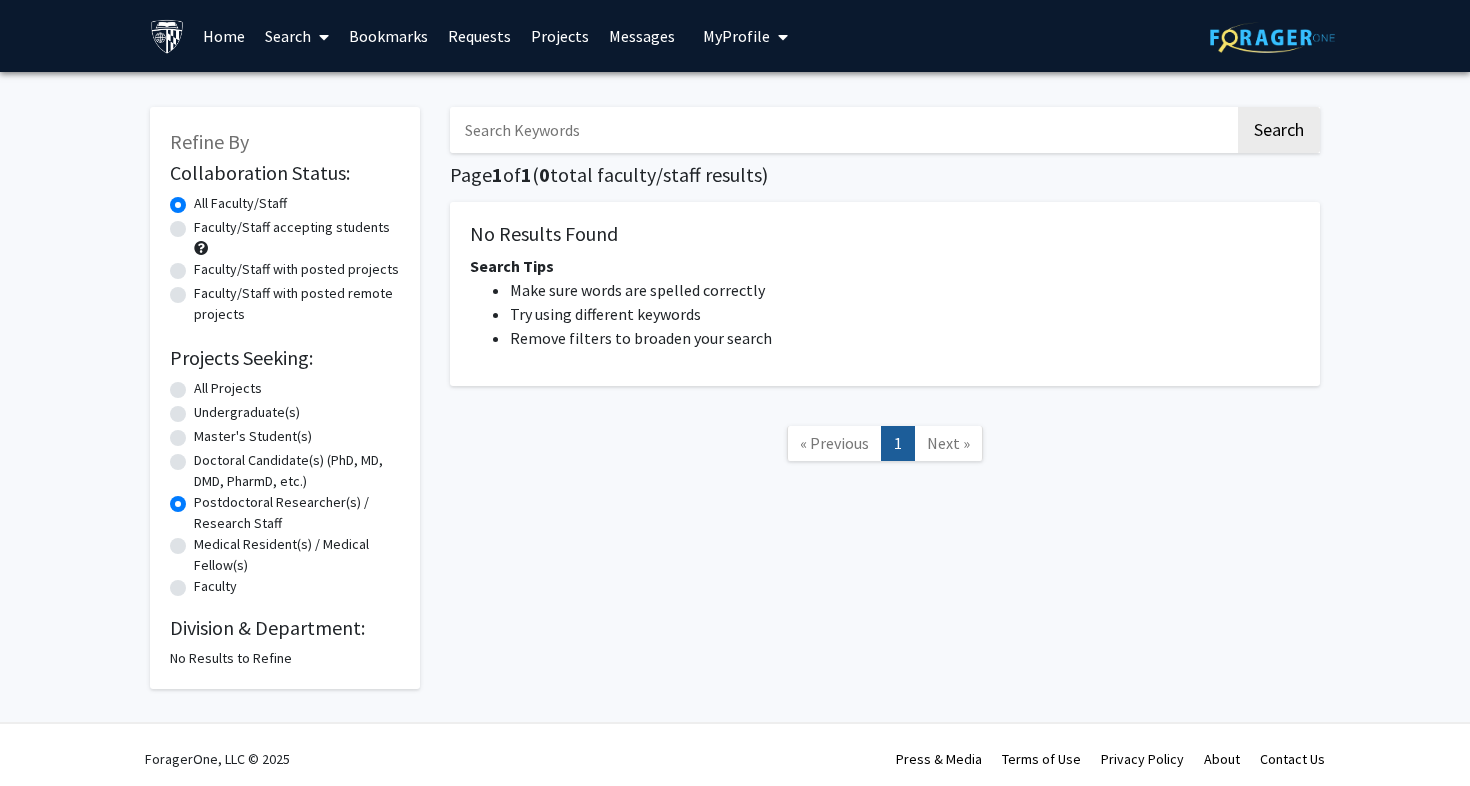 click on "All Projects" 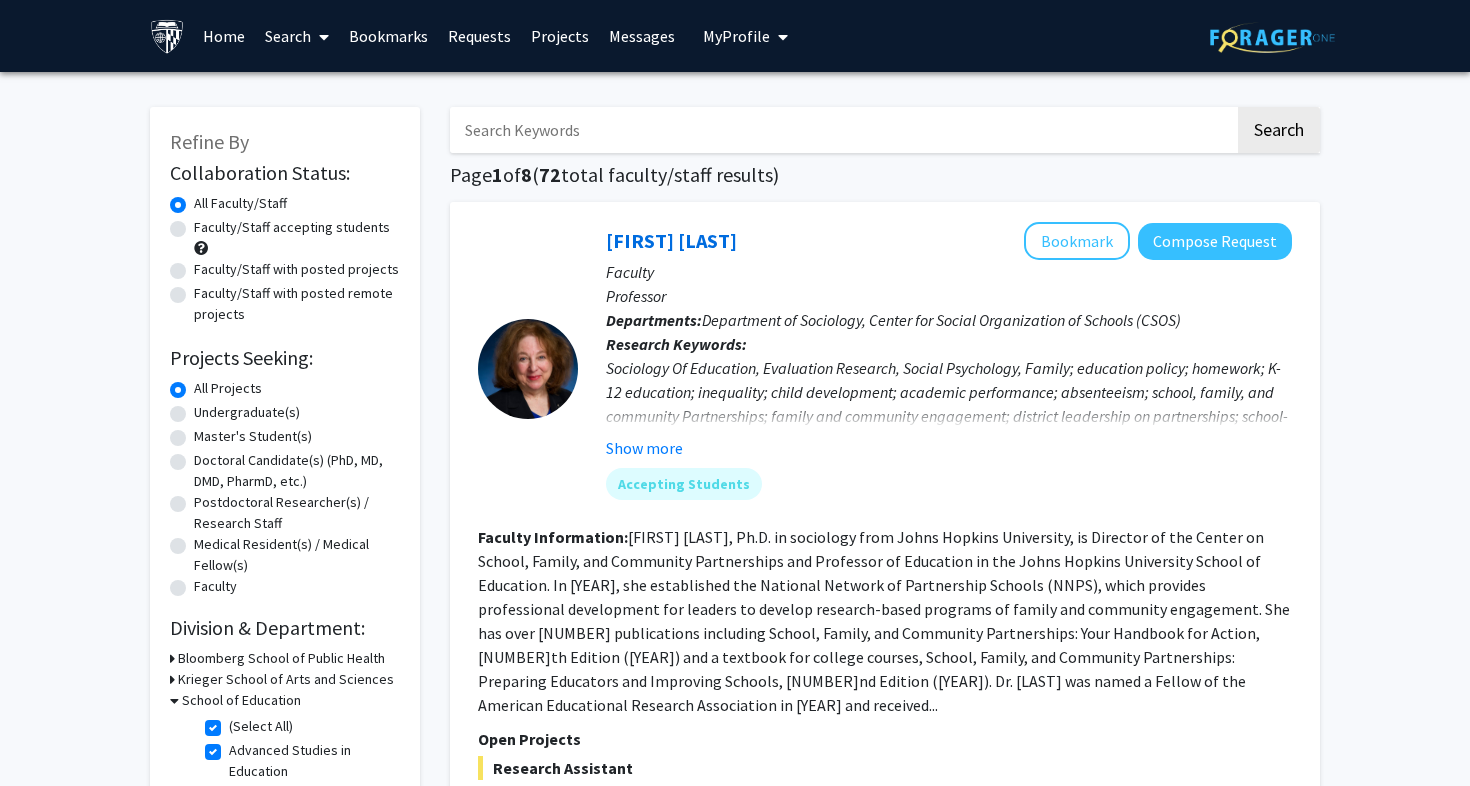 click on "Faculty" 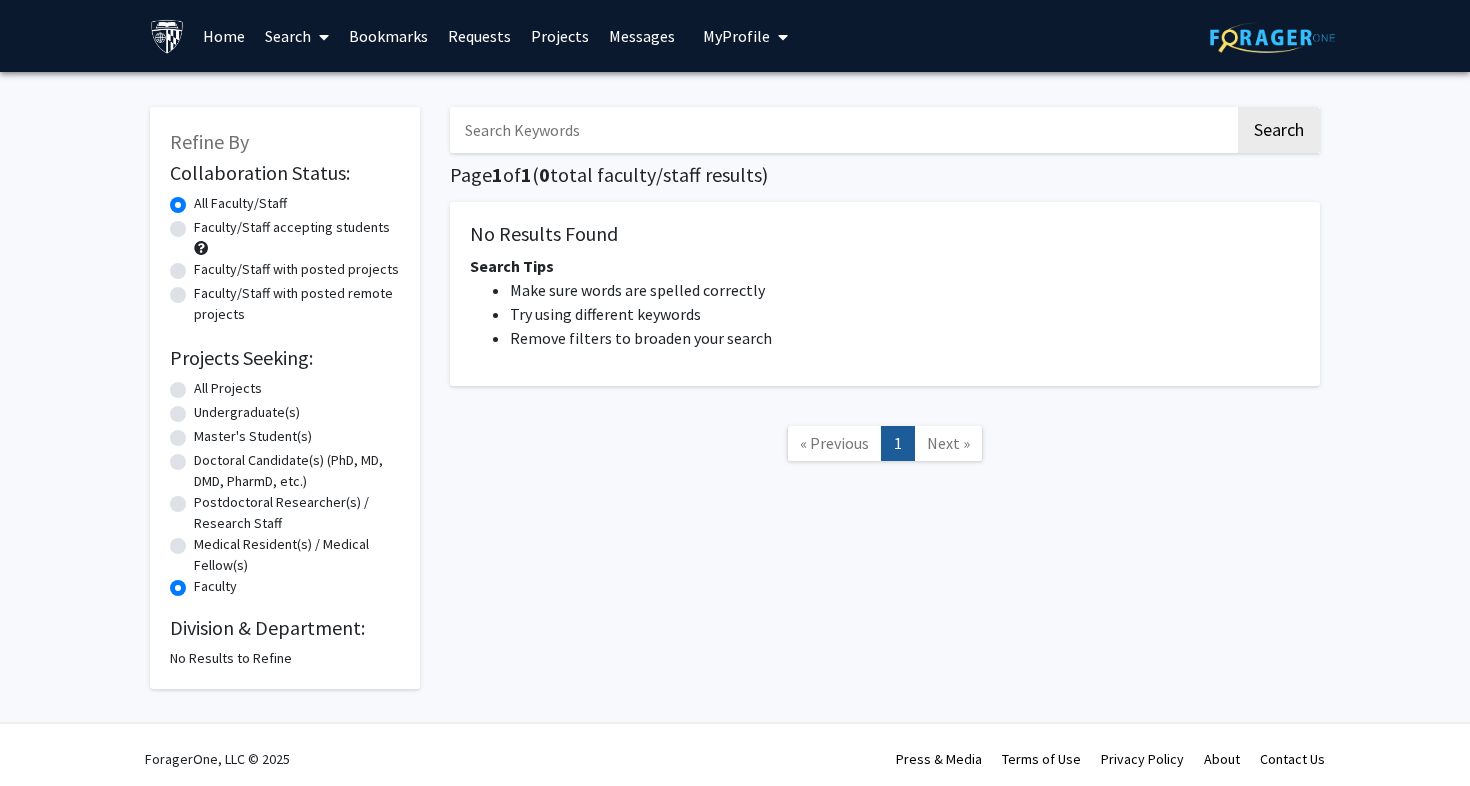 click on "All Projects" 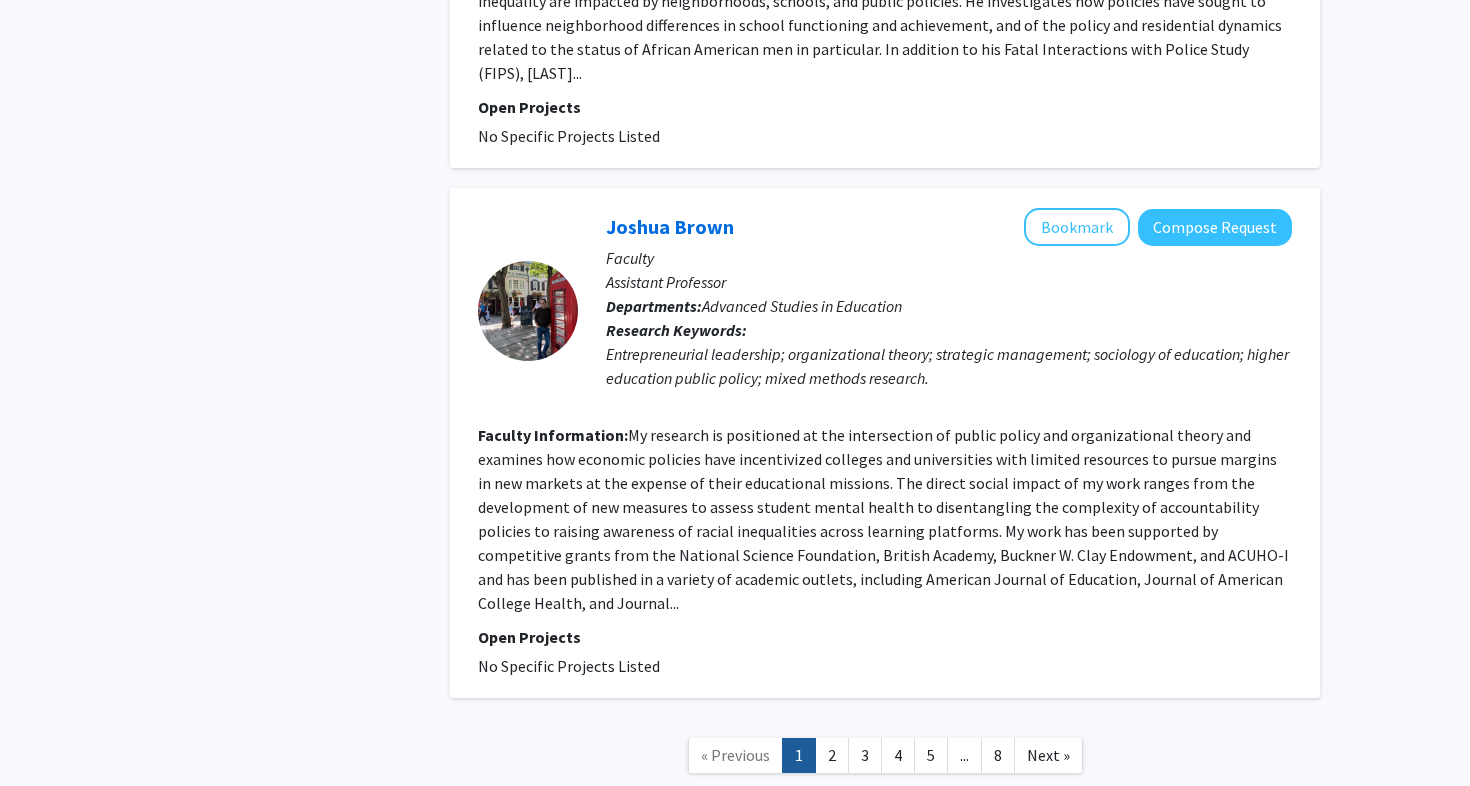 scroll, scrollTop: 4680, scrollLeft: 0, axis: vertical 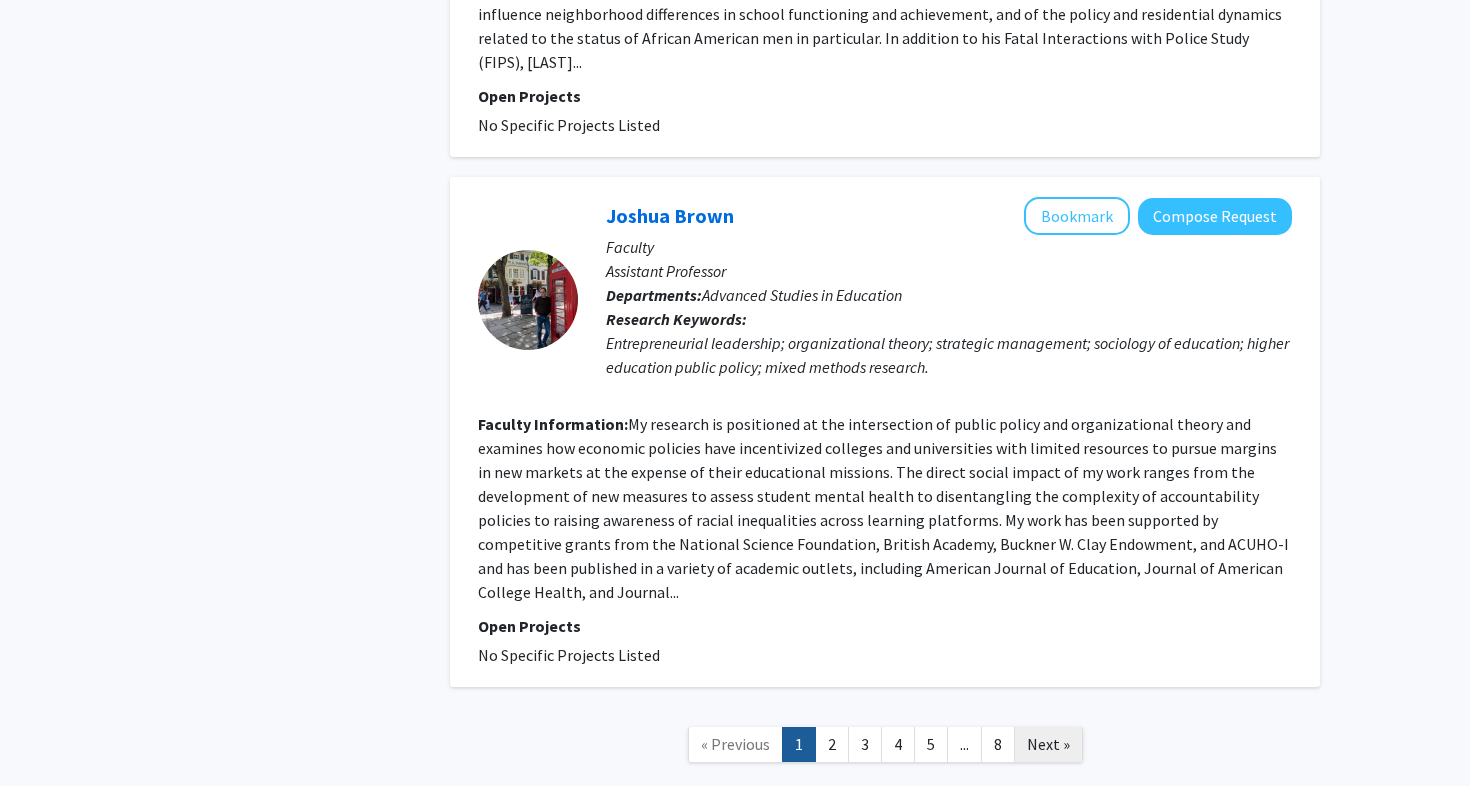 click on "Next »" 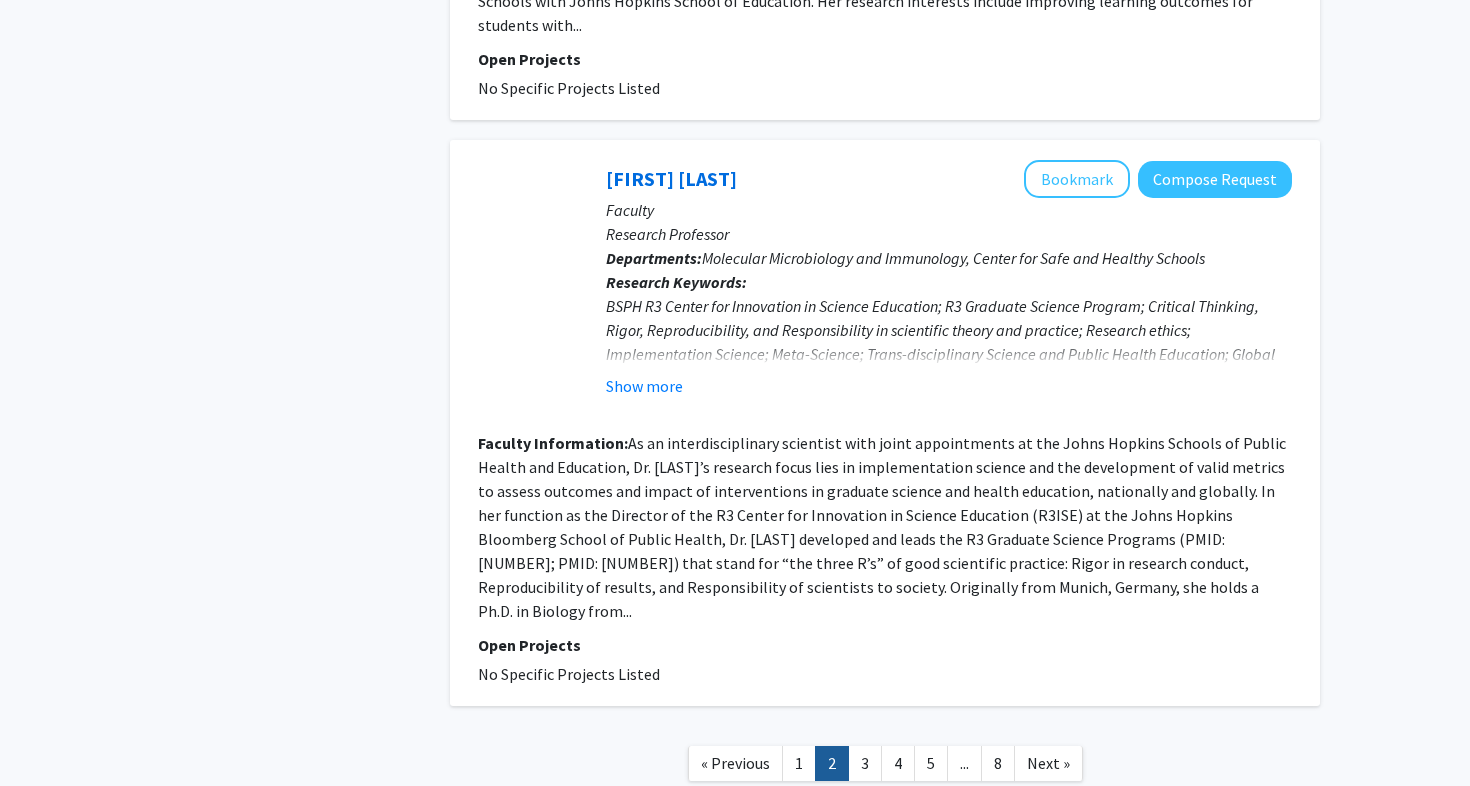 scroll, scrollTop: 4399, scrollLeft: 0, axis: vertical 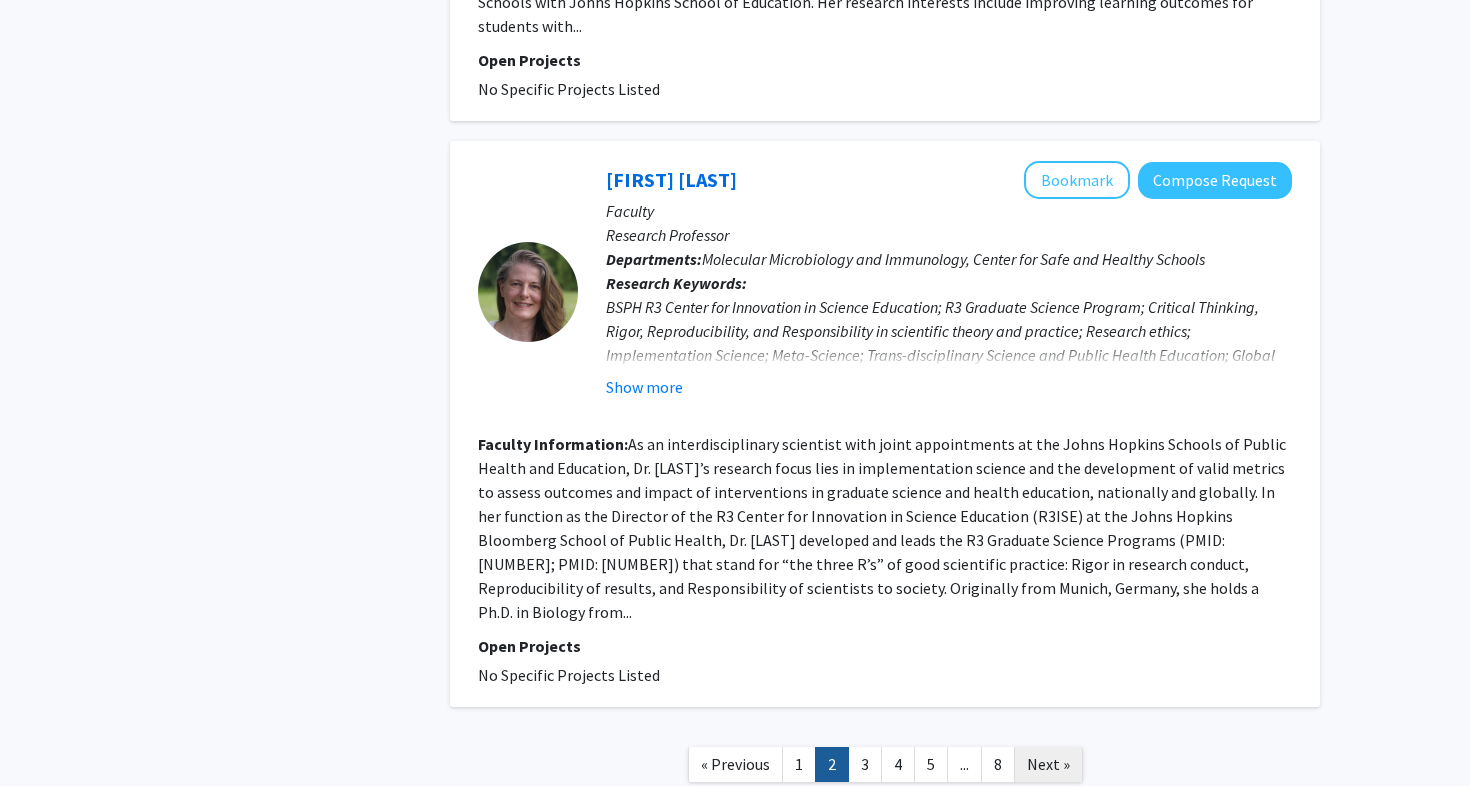 click on "Next »" 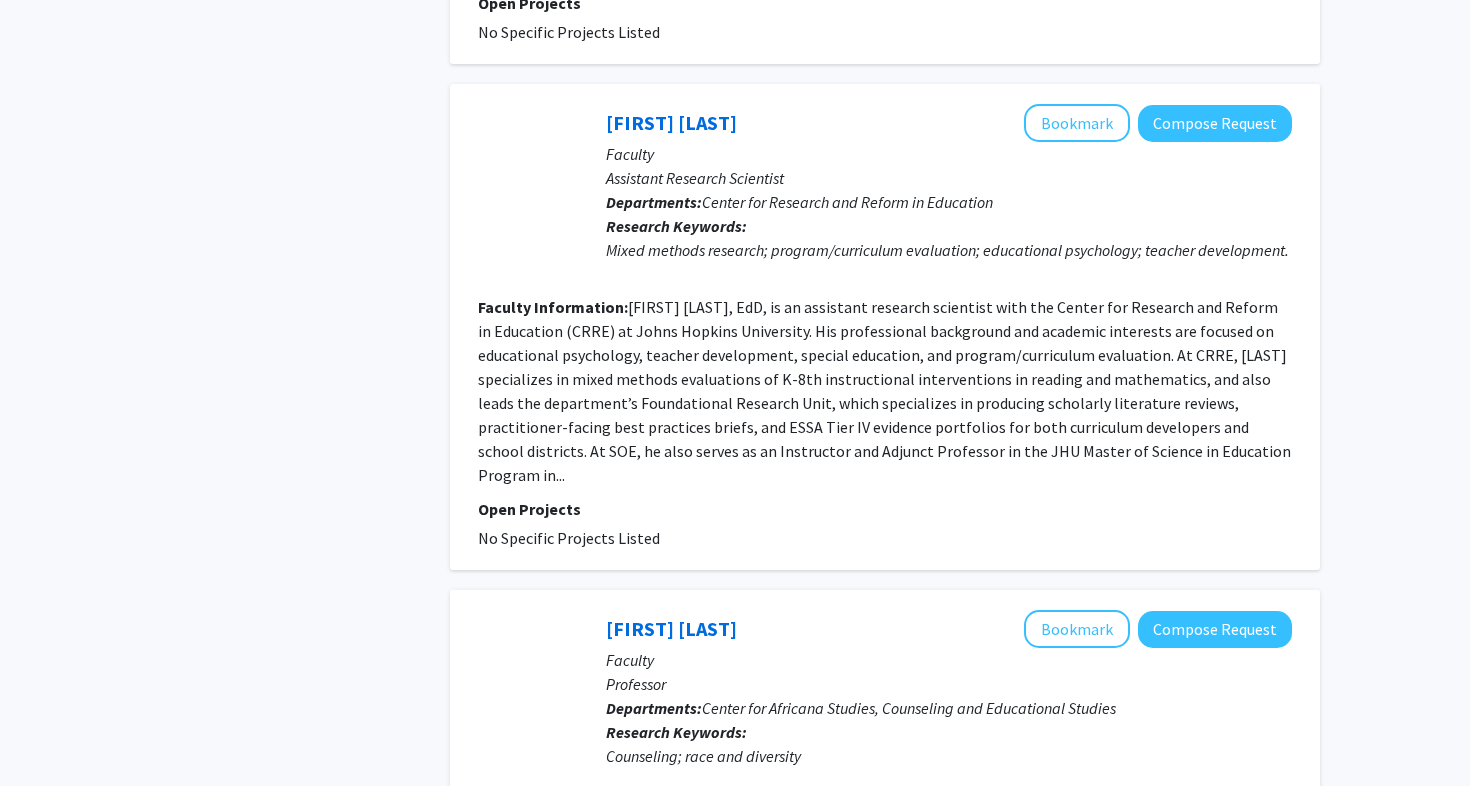 scroll, scrollTop: 1859, scrollLeft: 0, axis: vertical 